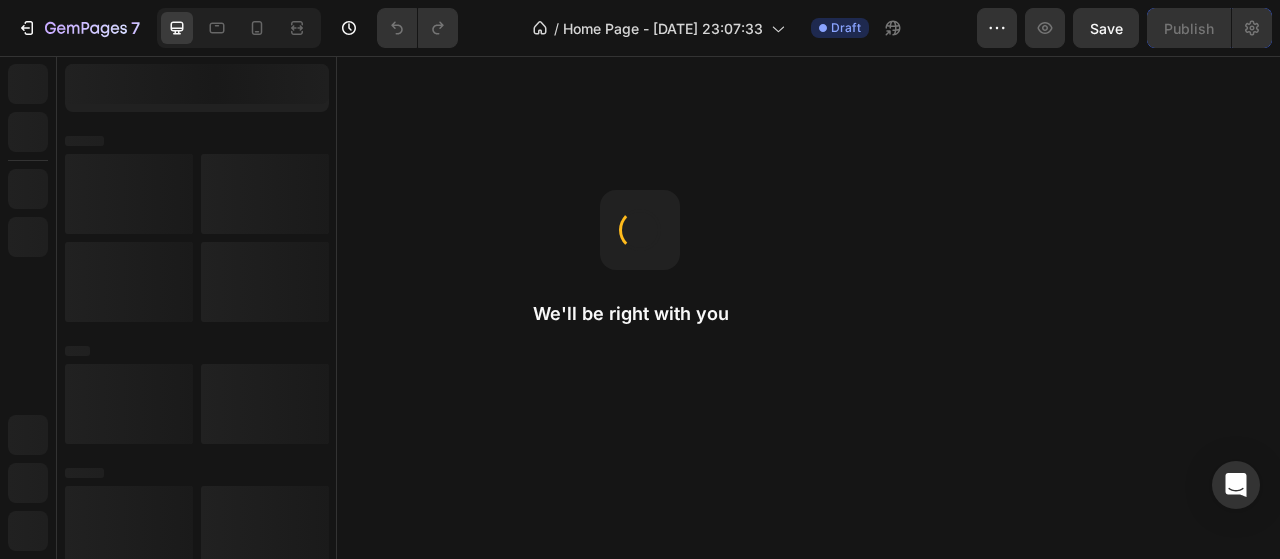 scroll, scrollTop: 0, scrollLeft: 0, axis: both 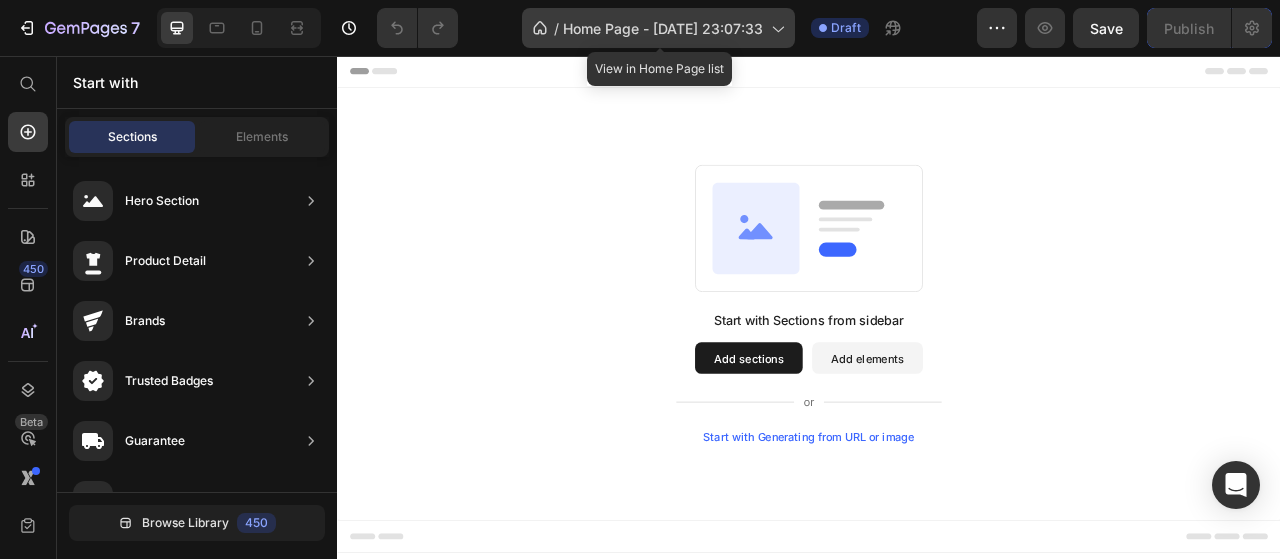 click on "Home Page - [DATE] 23:07:33" at bounding box center (663, 28) 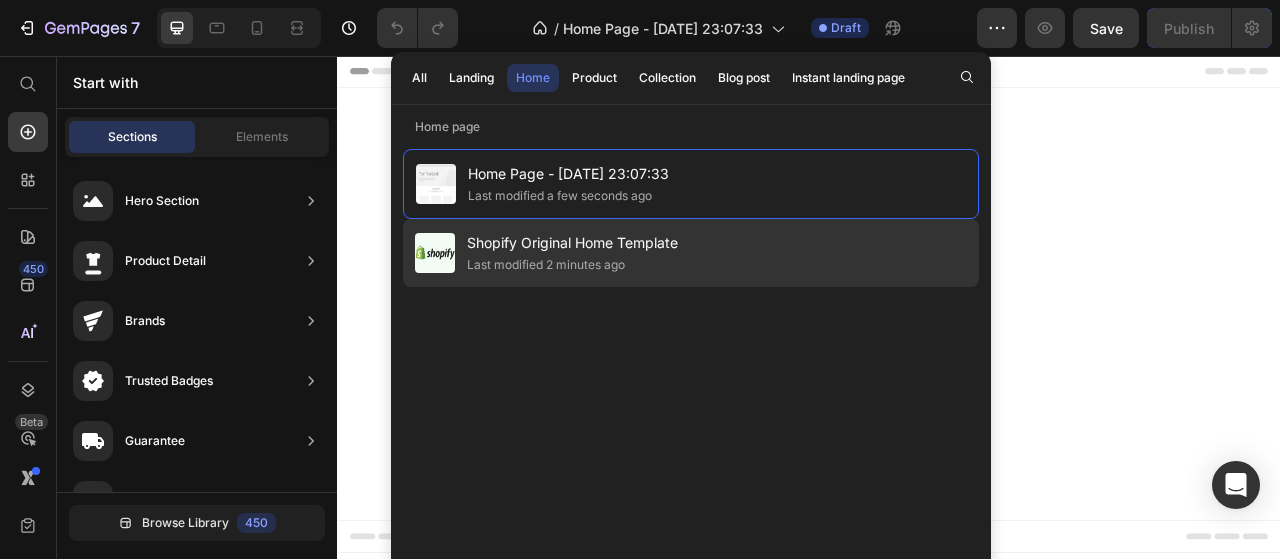 click on "Last modified 2 minutes ago" 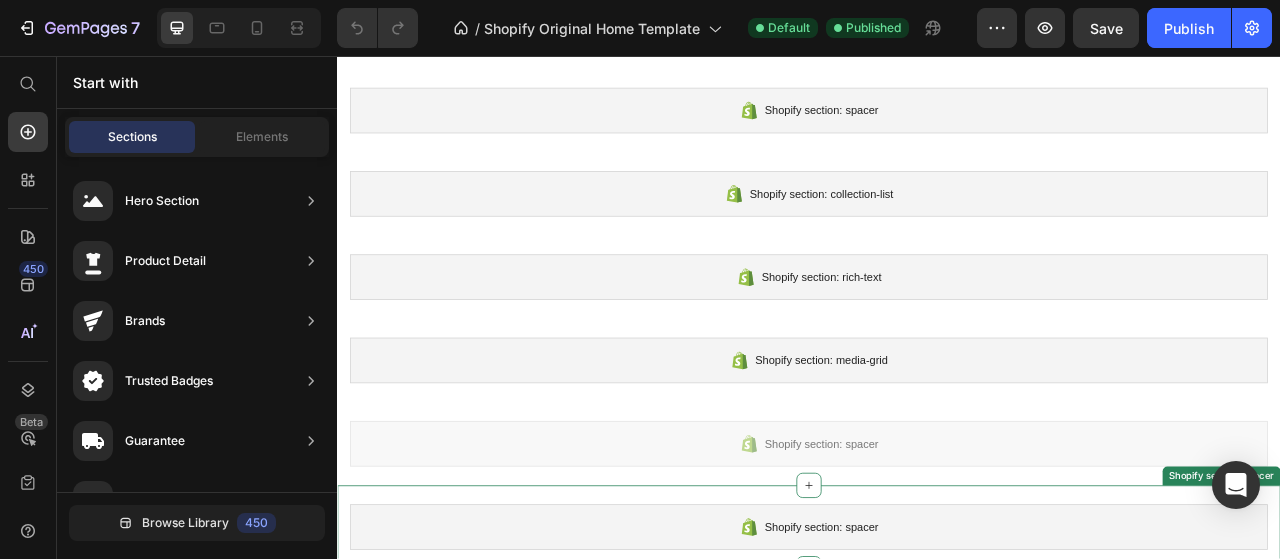 scroll, scrollTop: 100, scrollLeft: 0, axis: vertical 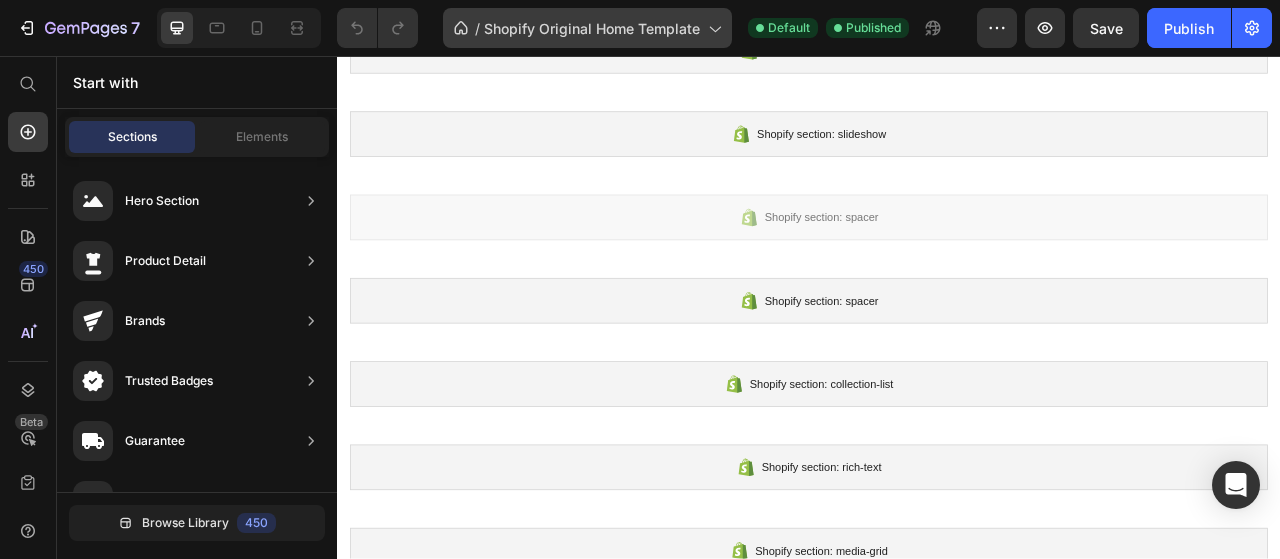 click on "Shopify Original Home Template" at bounding box center [592, 28] 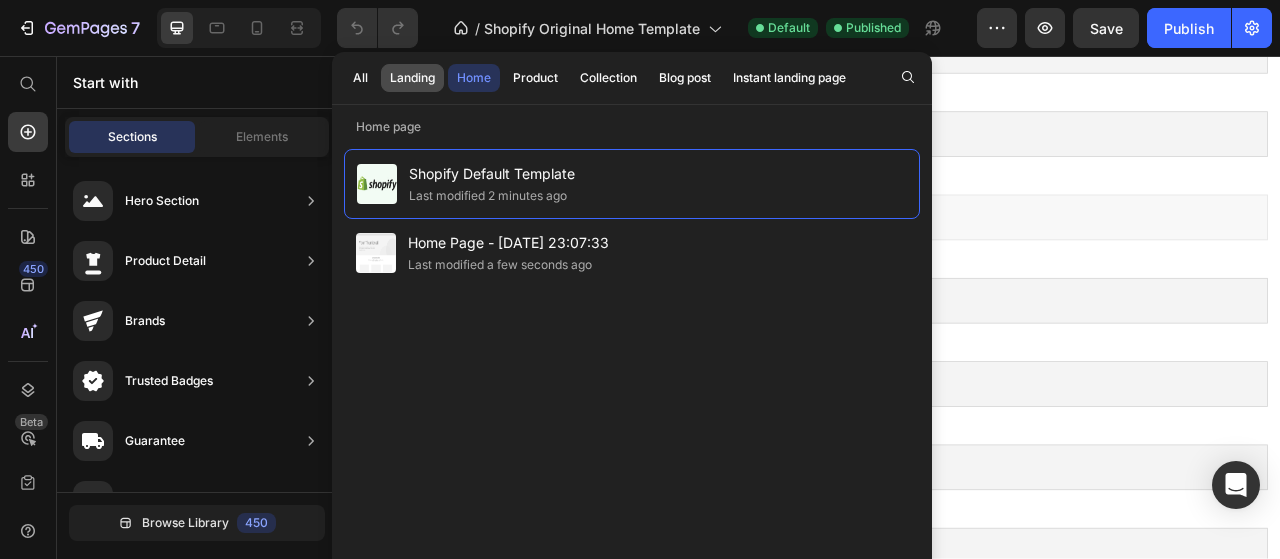click on "Landing" at bounding box center (412, 78) 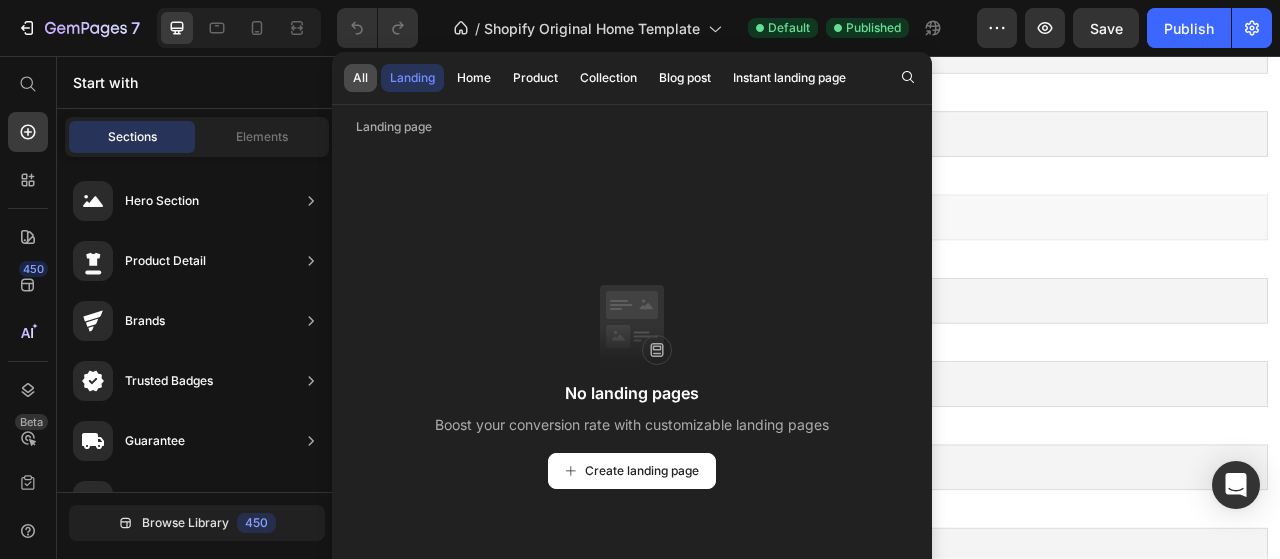 click on "All" at bounding box center (360, 78) 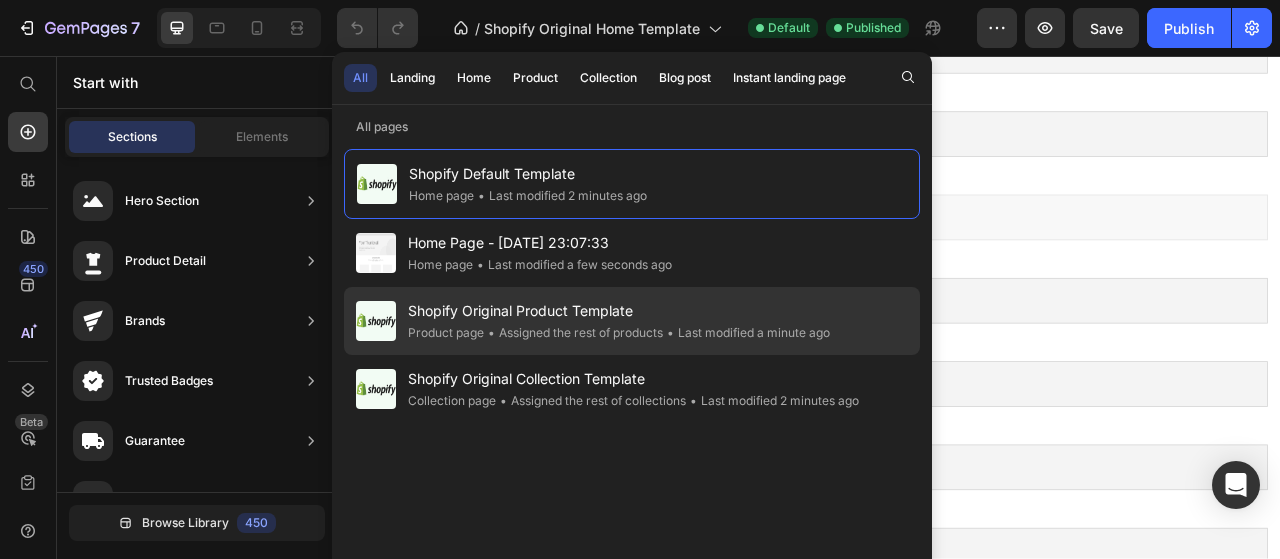 click on "Shopify Original Product Template" at bounding box center (619, 311) 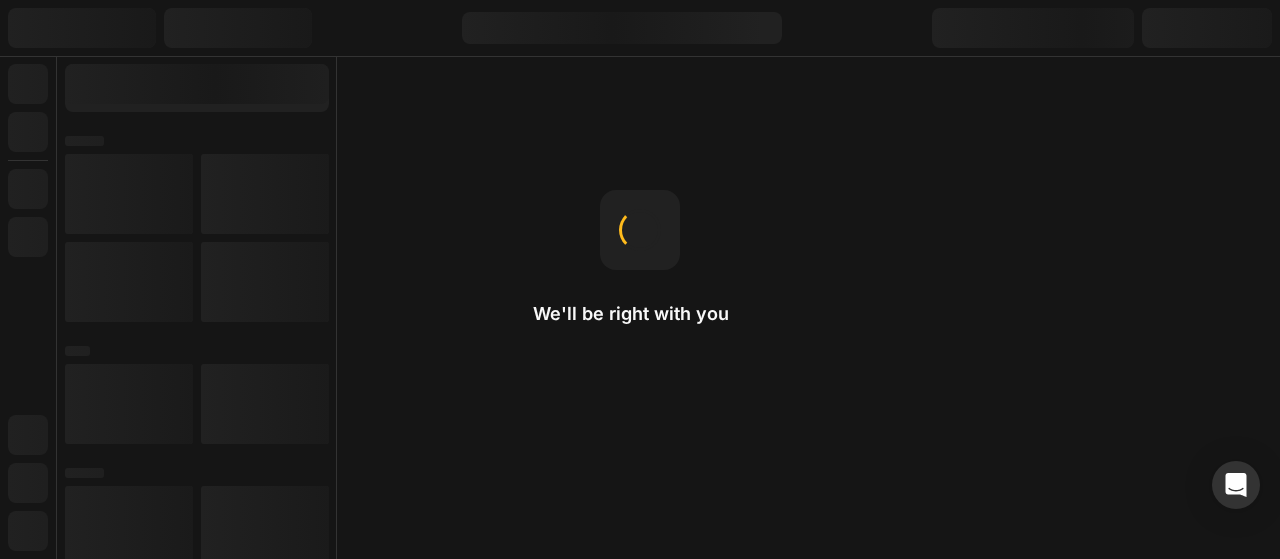 scroll, scrollTop: 0, scrollLeft: 0, axis: both 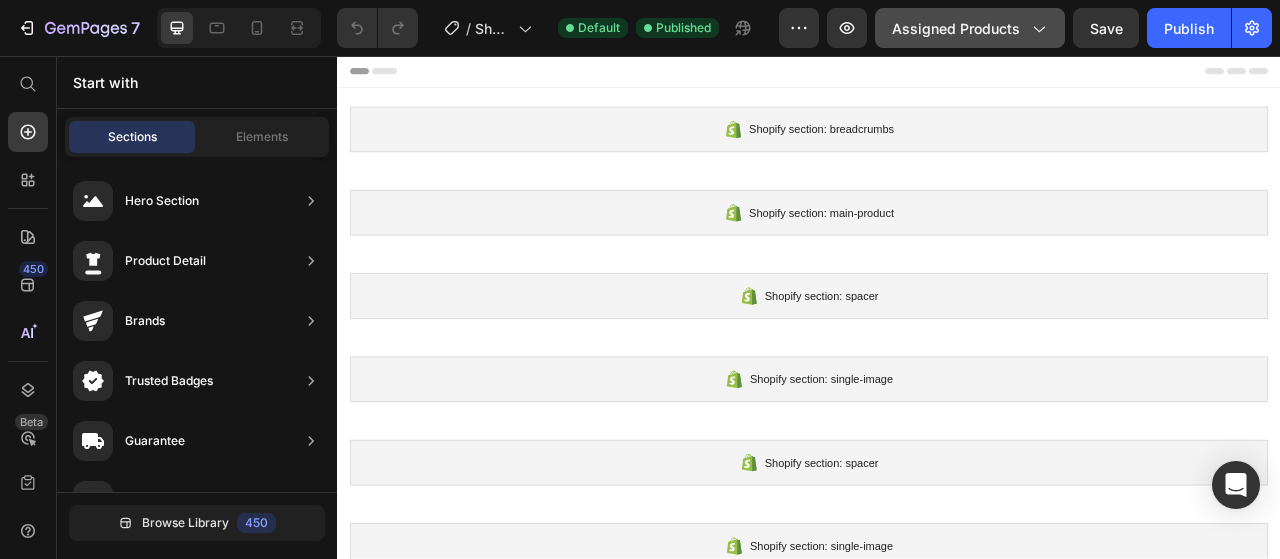 click on "Assigned Products" 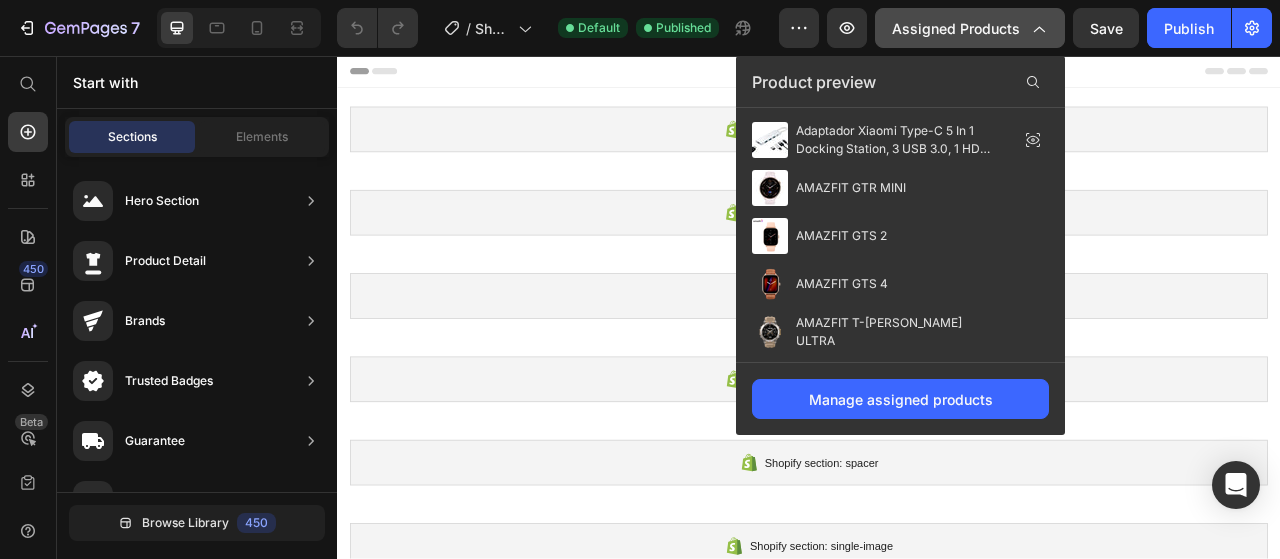 click on "Assigned Products" 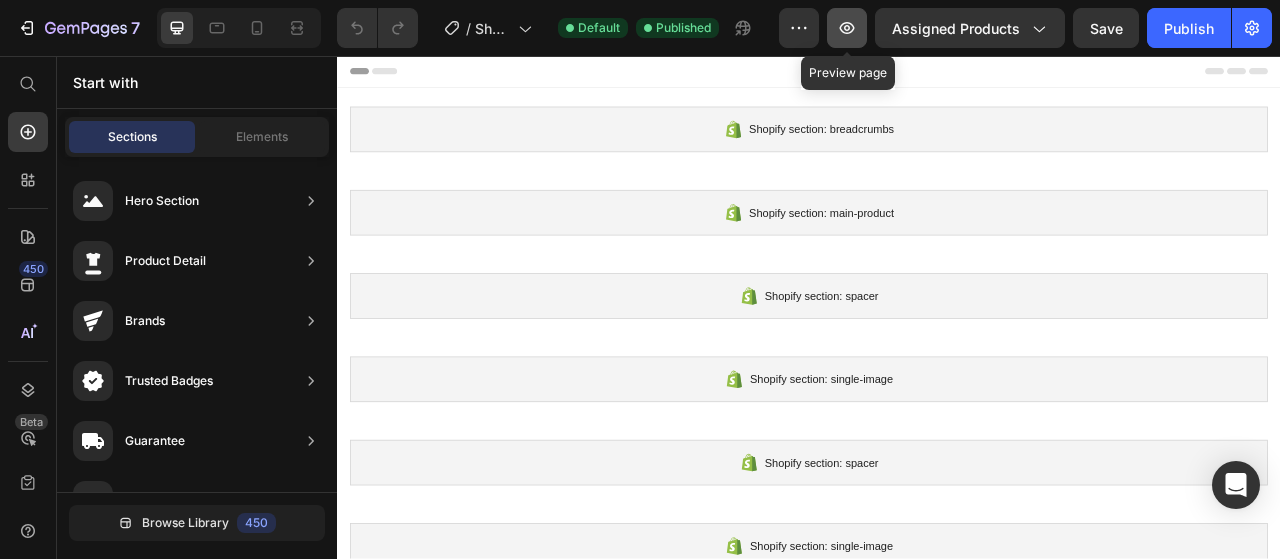 click 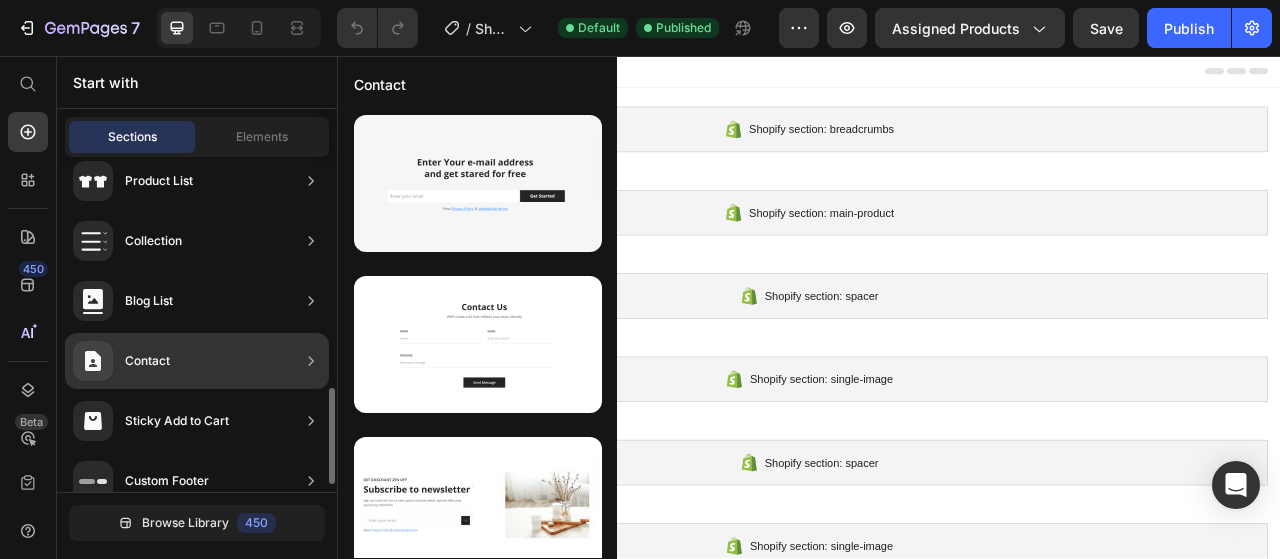 scroll, scrollTop: 824, scrollLeft: 0, axis: vertical 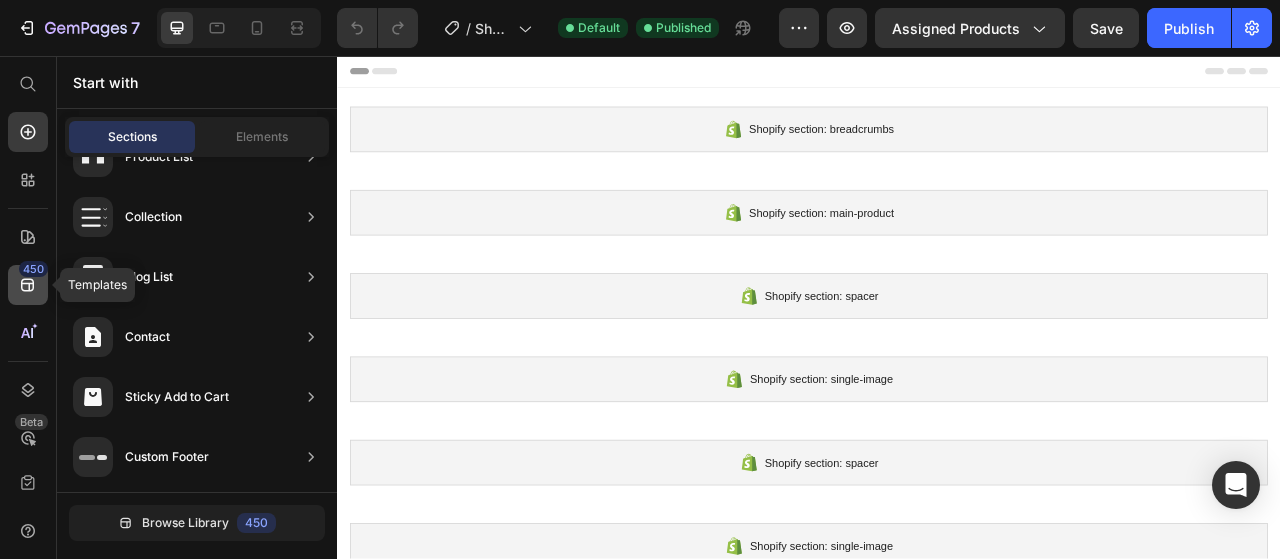 click on "450" 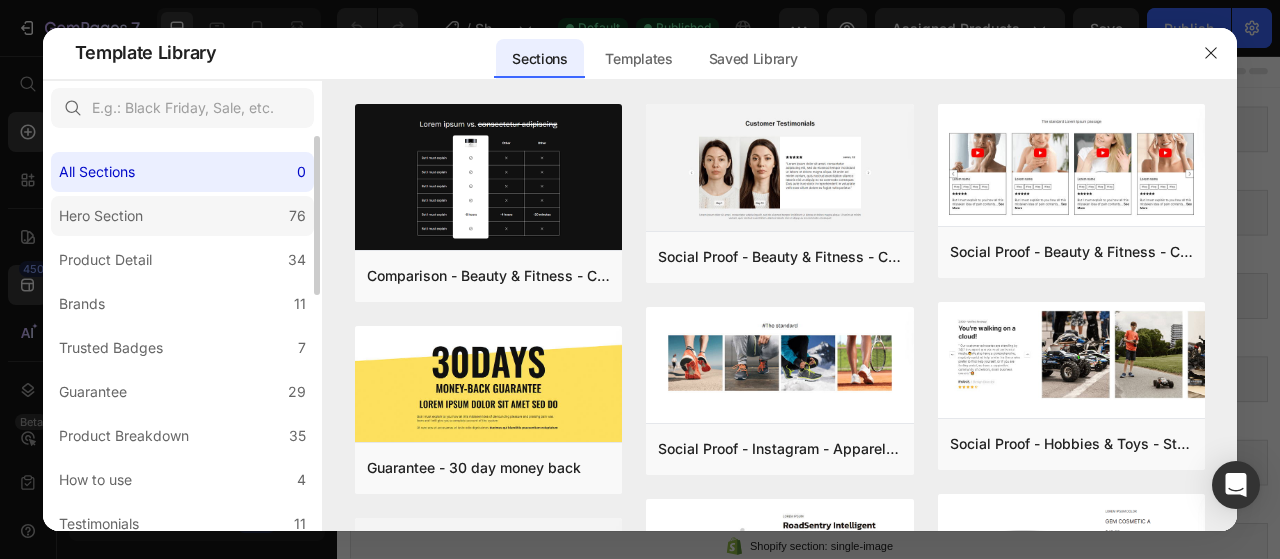 click on "Hero Section 76" 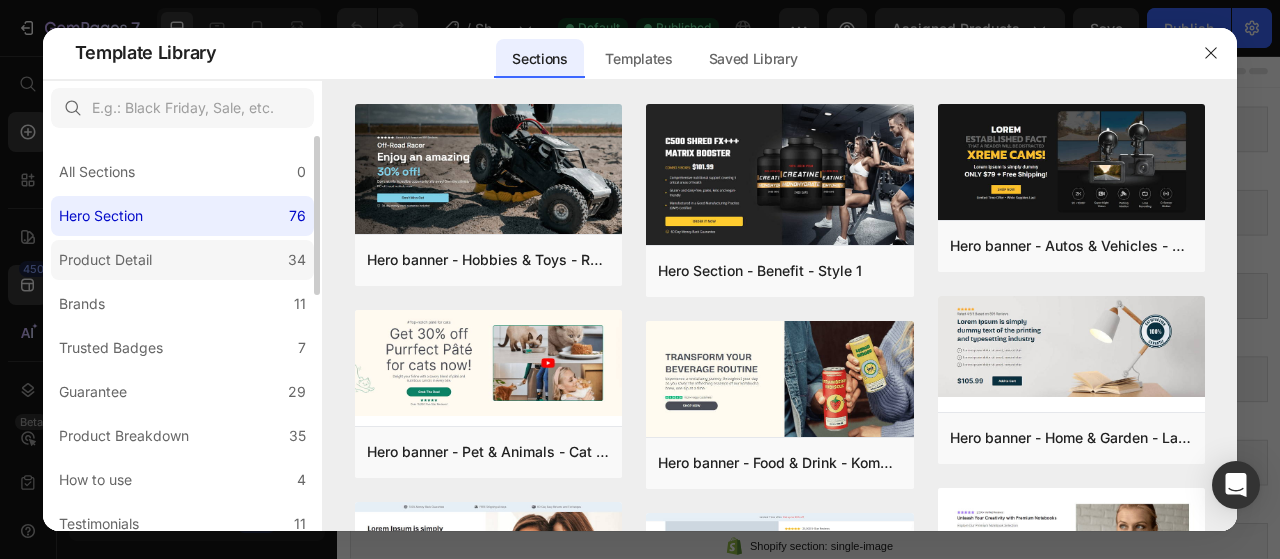 click on "Product Detail 34" 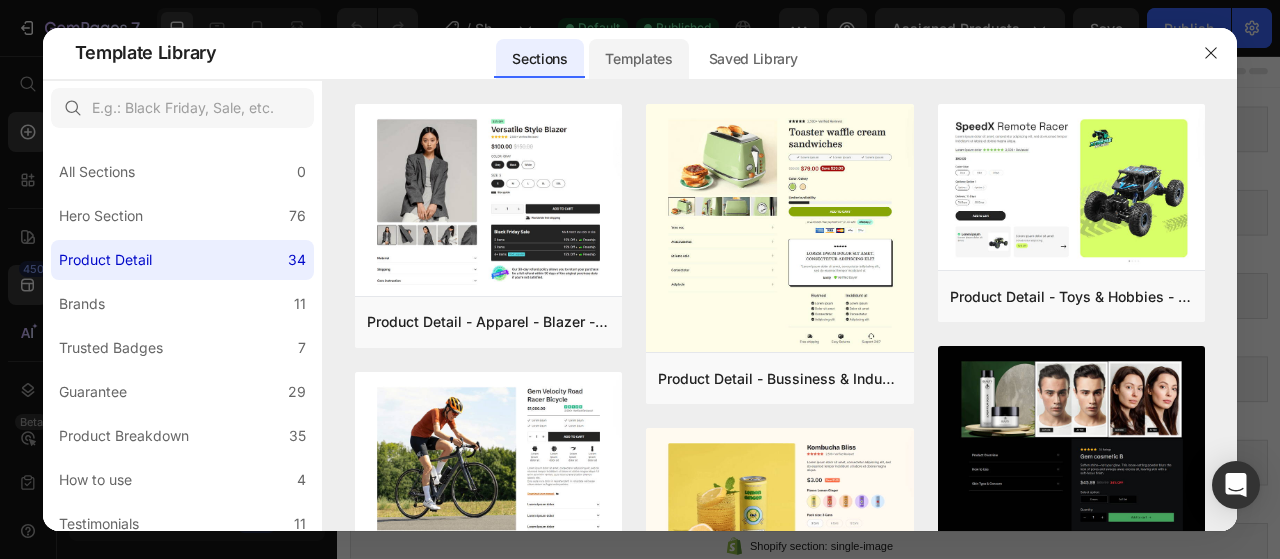 click on "Templates" 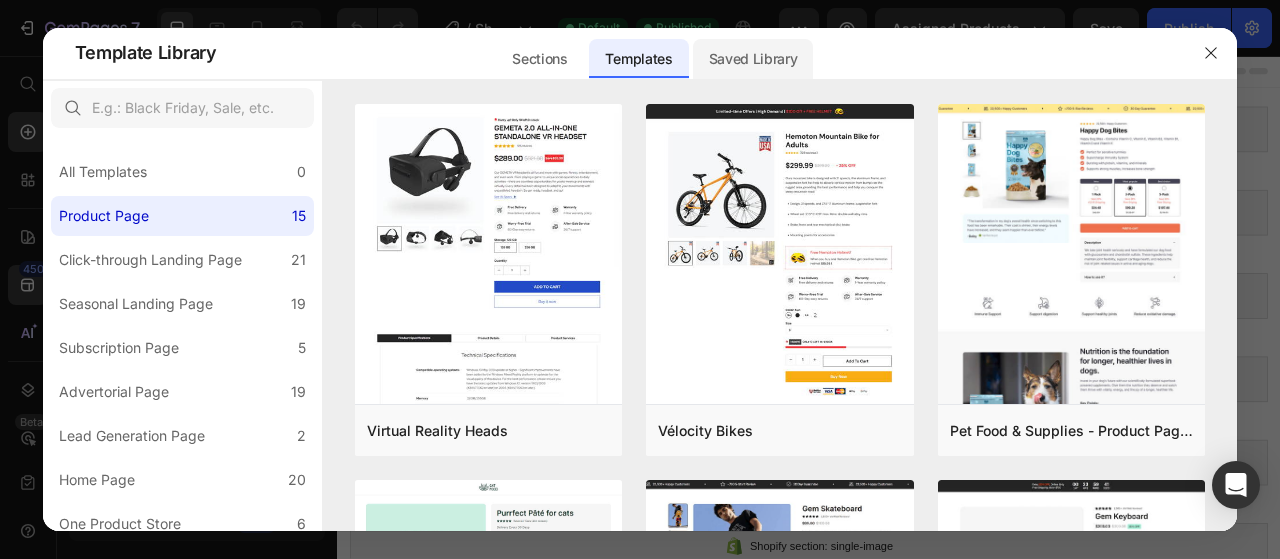 click on "Saved Library" 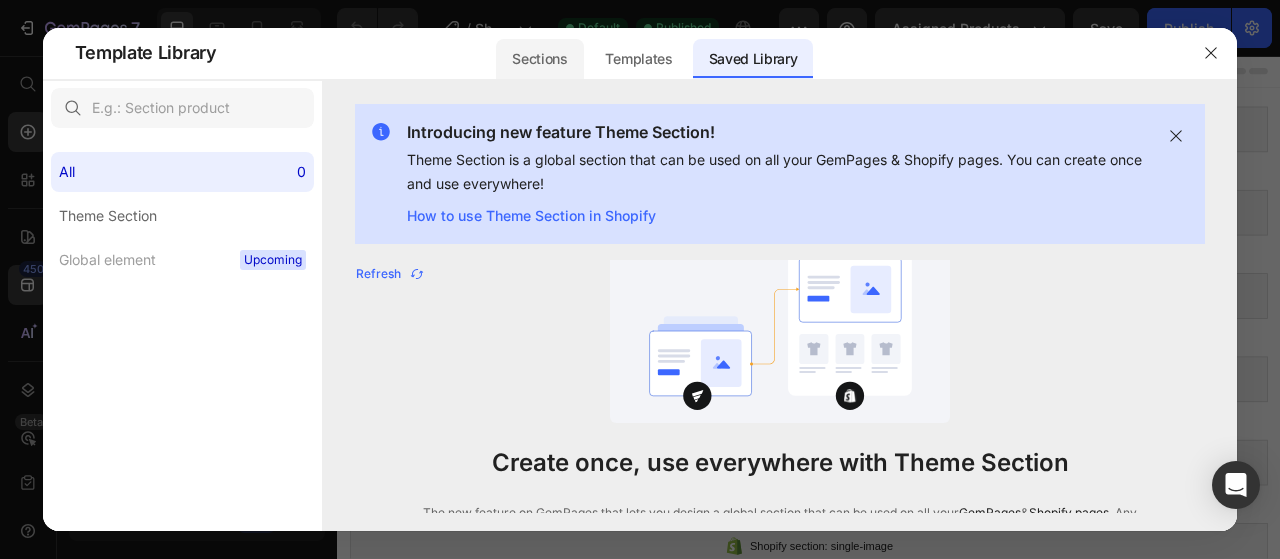 click on "Sections" 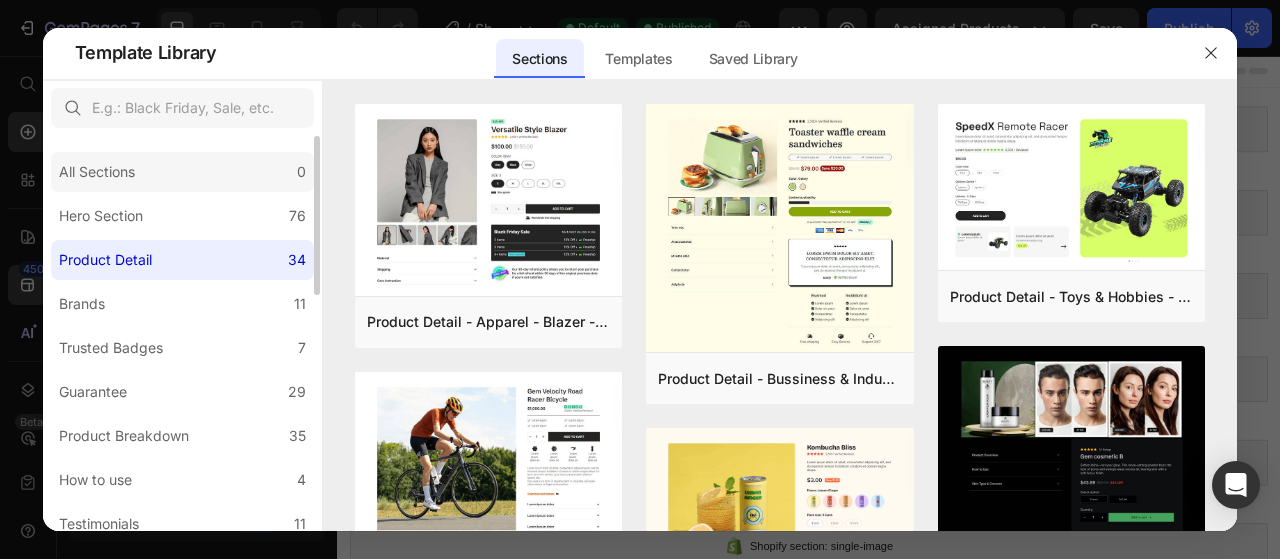 click on "All Sections 0" 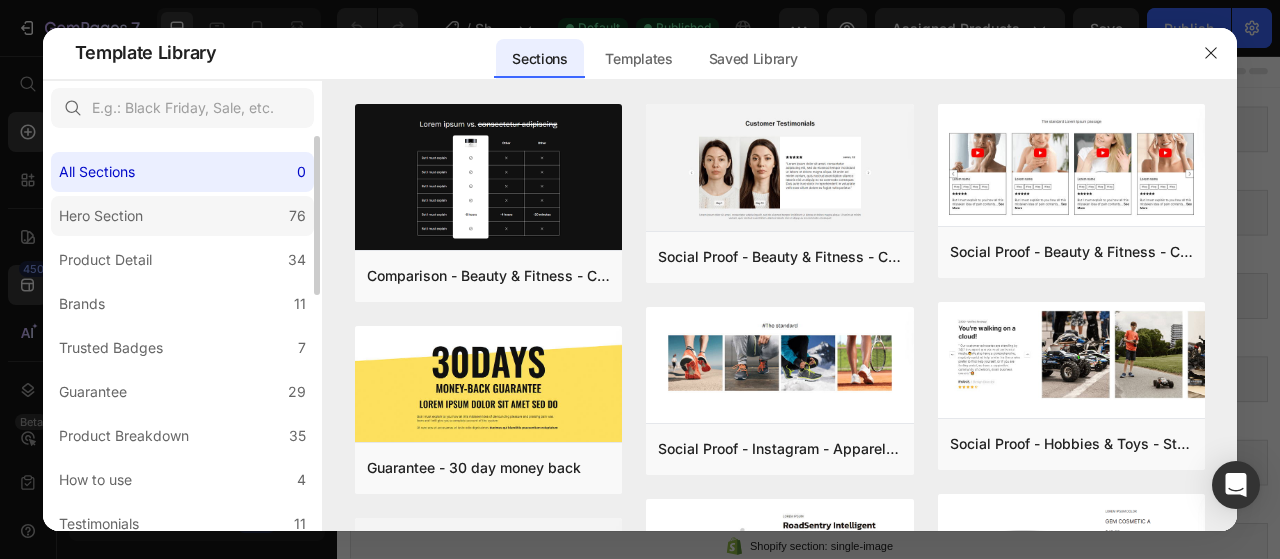 click on "Hero Section" at bounding box center [101, 216] 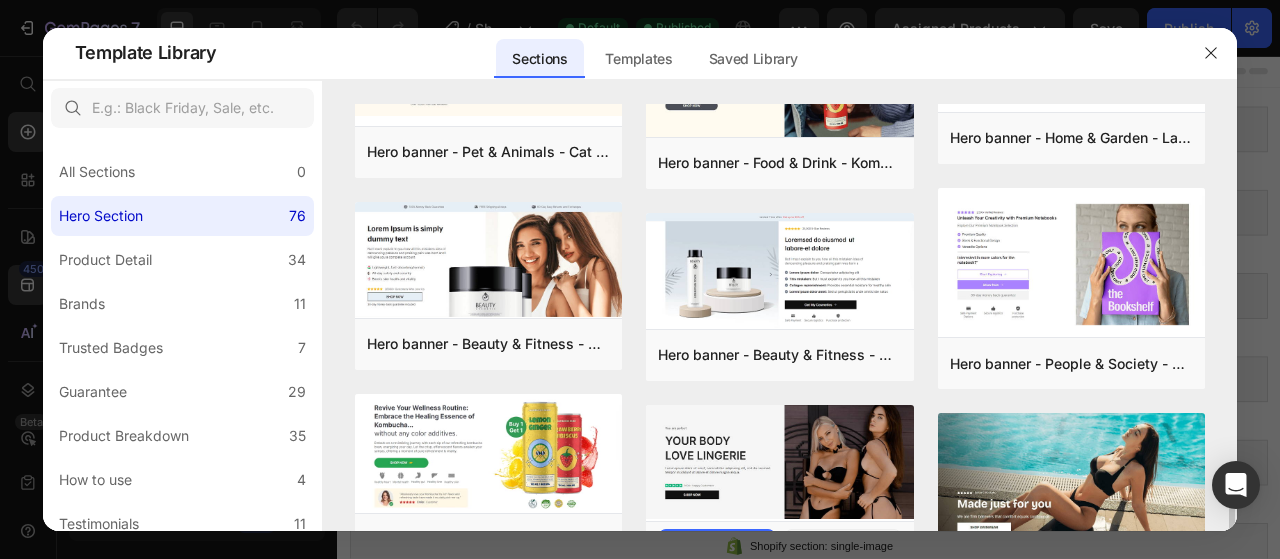 scroll, scrollTop: 500, scrollLeft: 0, axis: vertical 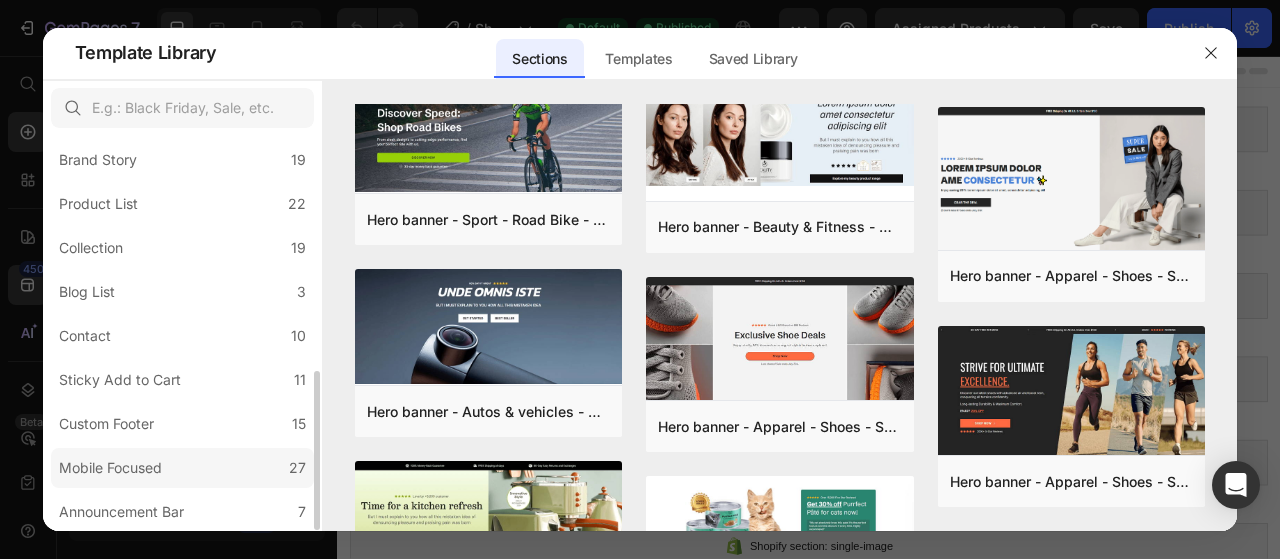 click on "Mobile Focused" at bounding box center [110, 468] 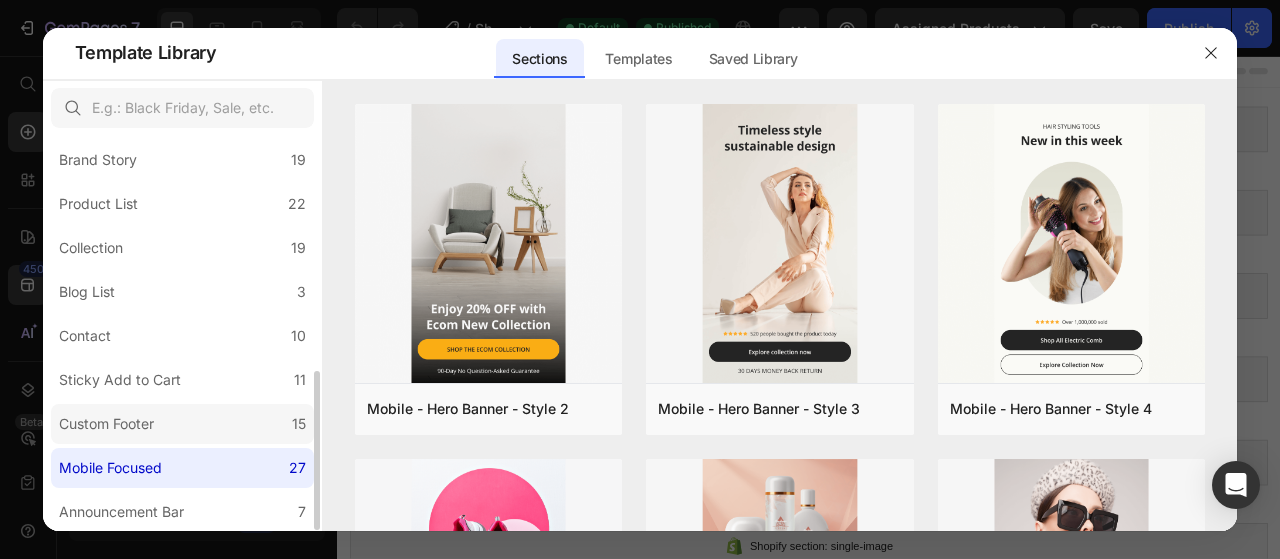 click on "Custom Footer 15" 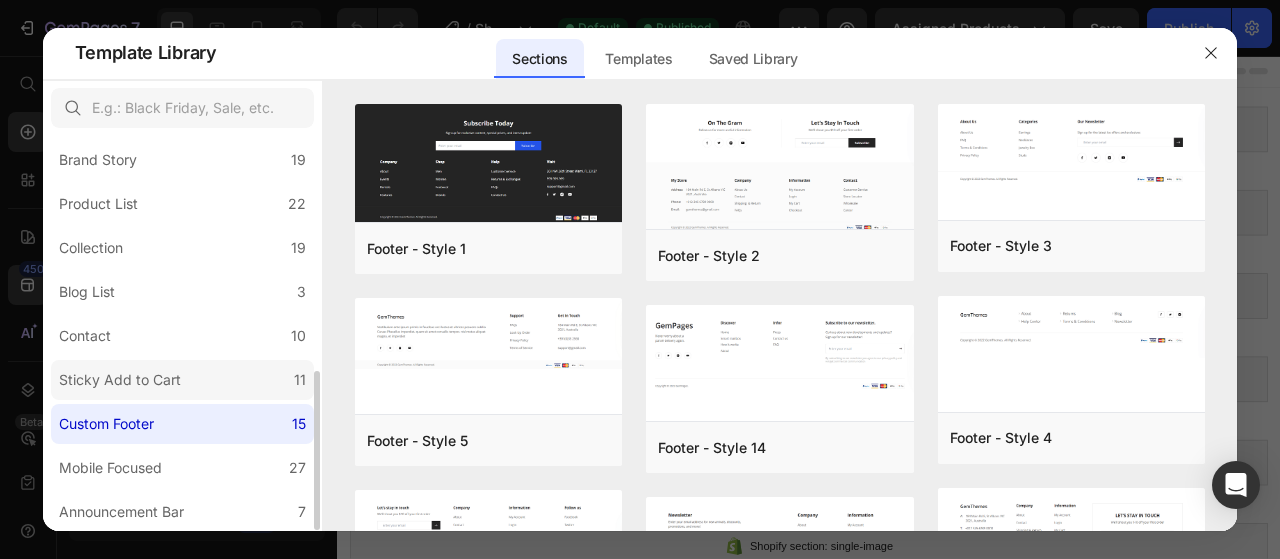 click on "Sticky Add to Cart 11" 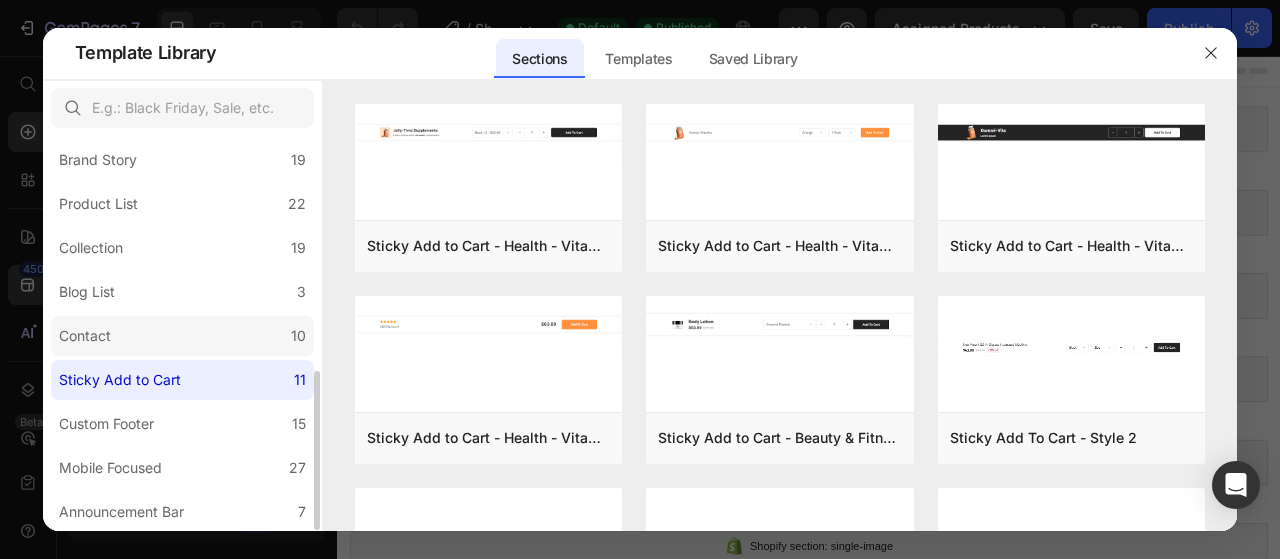 click on "Contact 10" 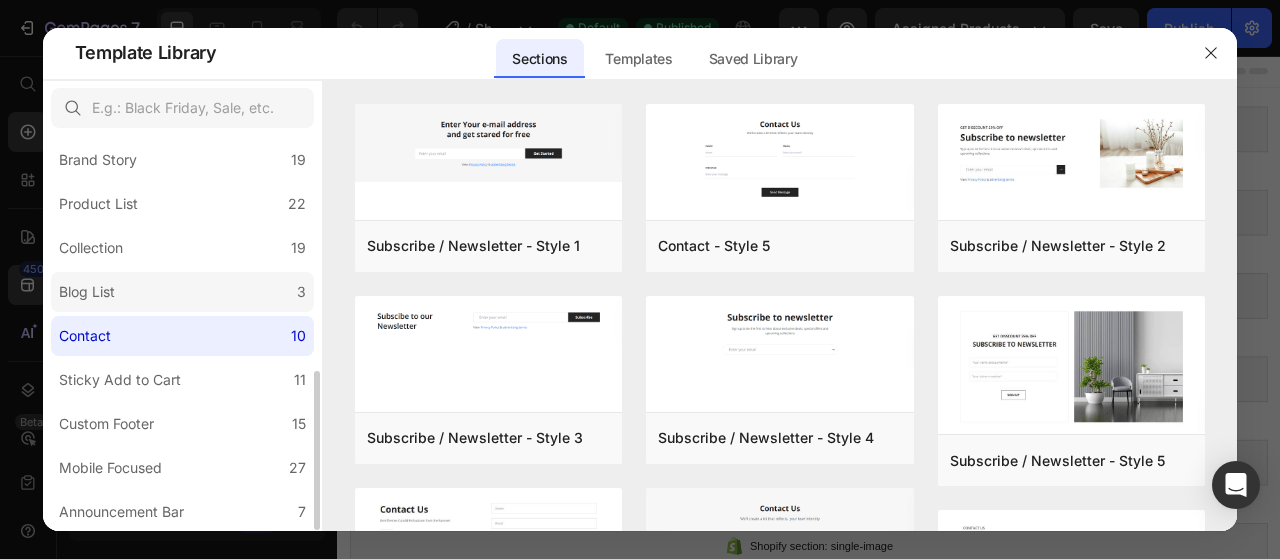 click on "Blog List 3" 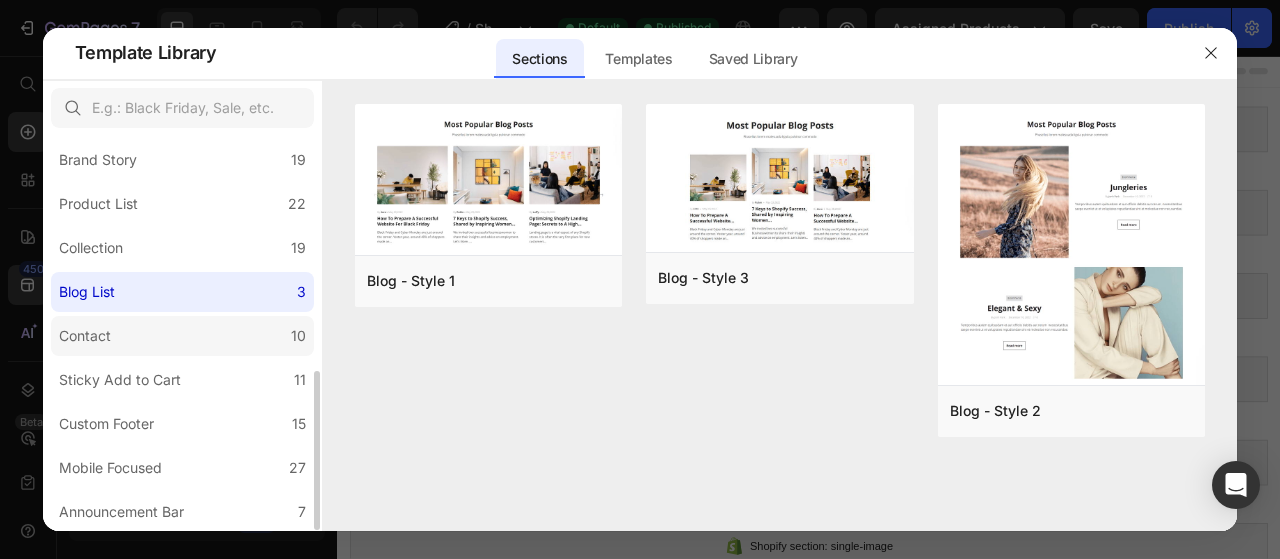 click on "Contact 10" 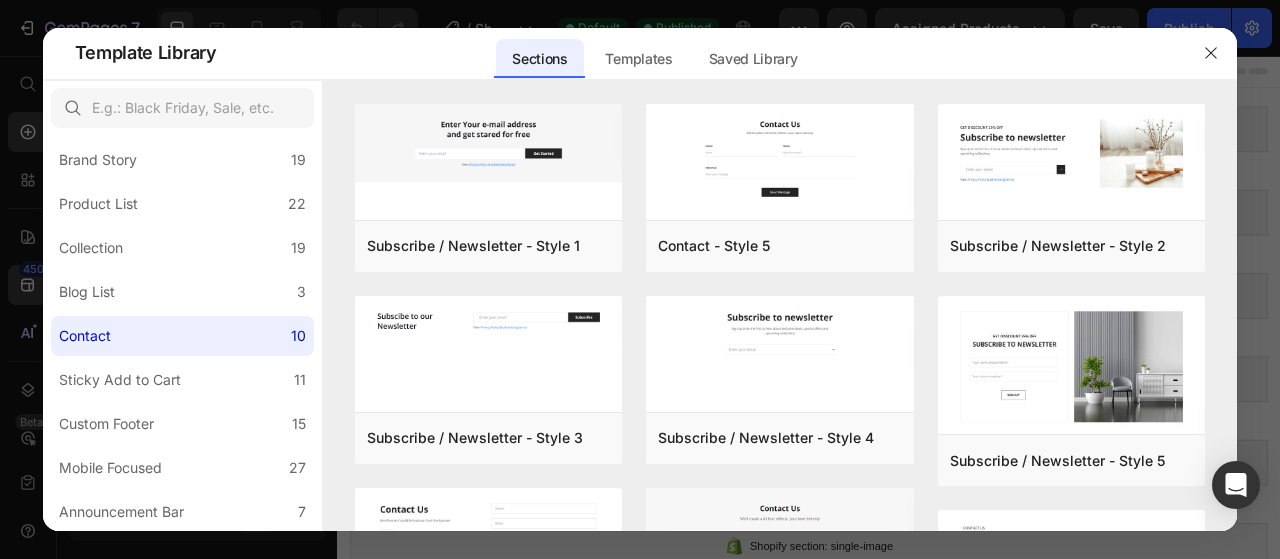 scroll, scrollTop: 365, scrollLeft: 0, axis: vertical 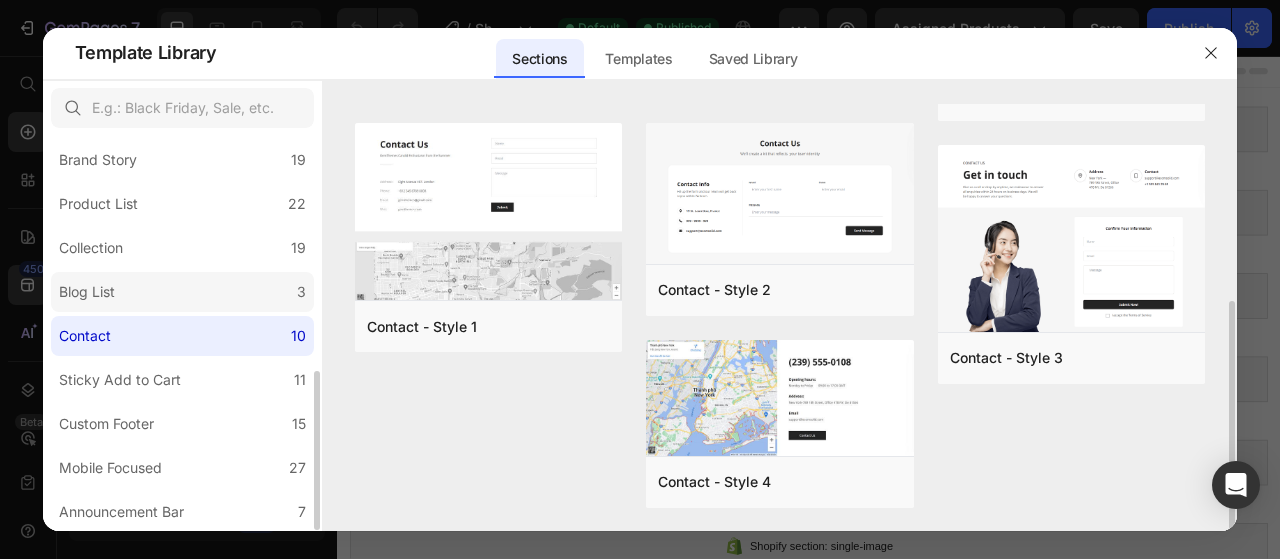 click on "Blog List 3" 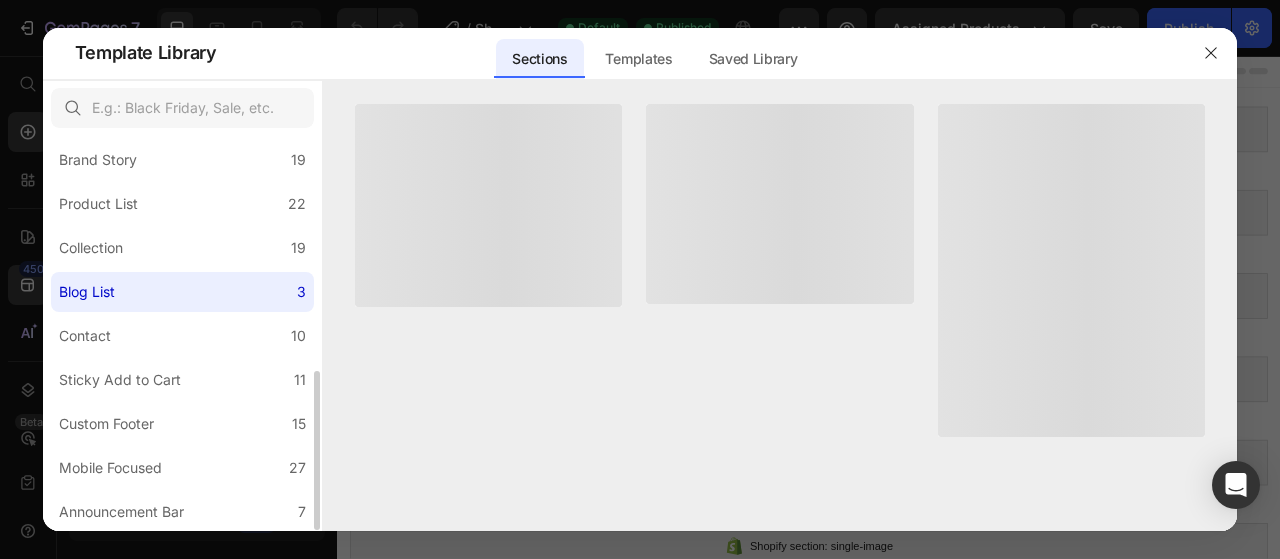 scroll, scrollTop: 0, scrollLeft: 0, axis: both 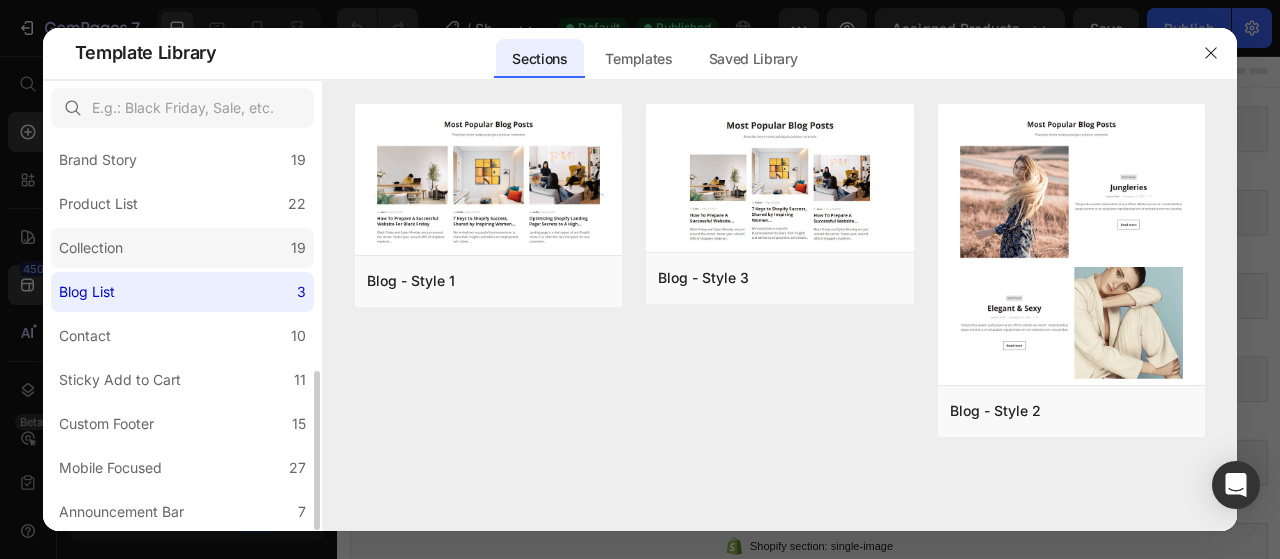 click on "Collection 19" 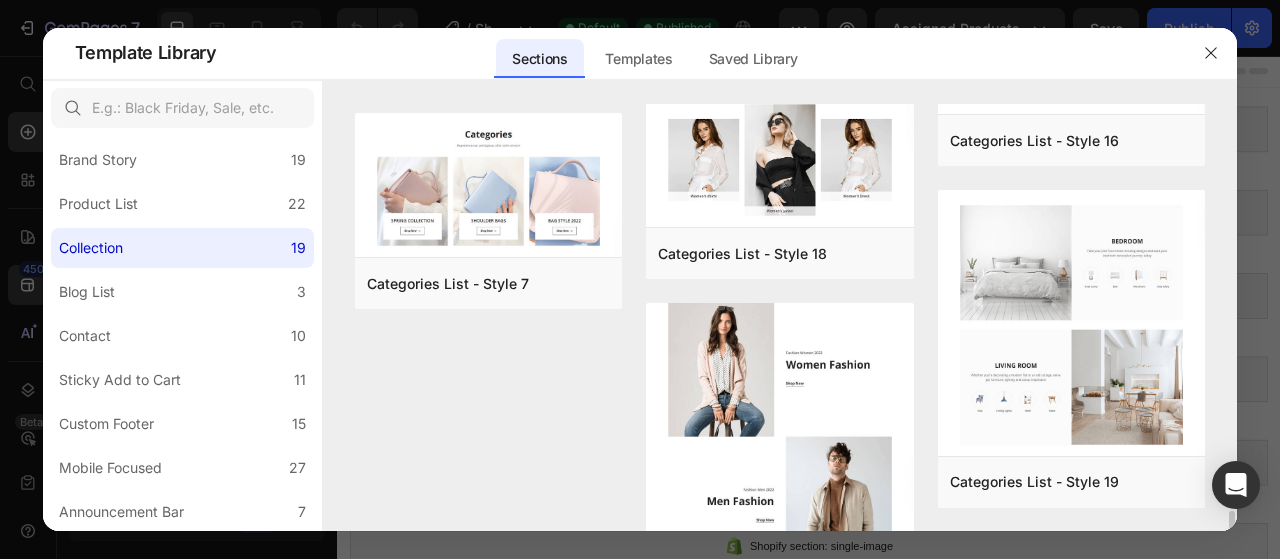 scroll, scrollTop: 1192, scrollLeft: 0, axis: vertical 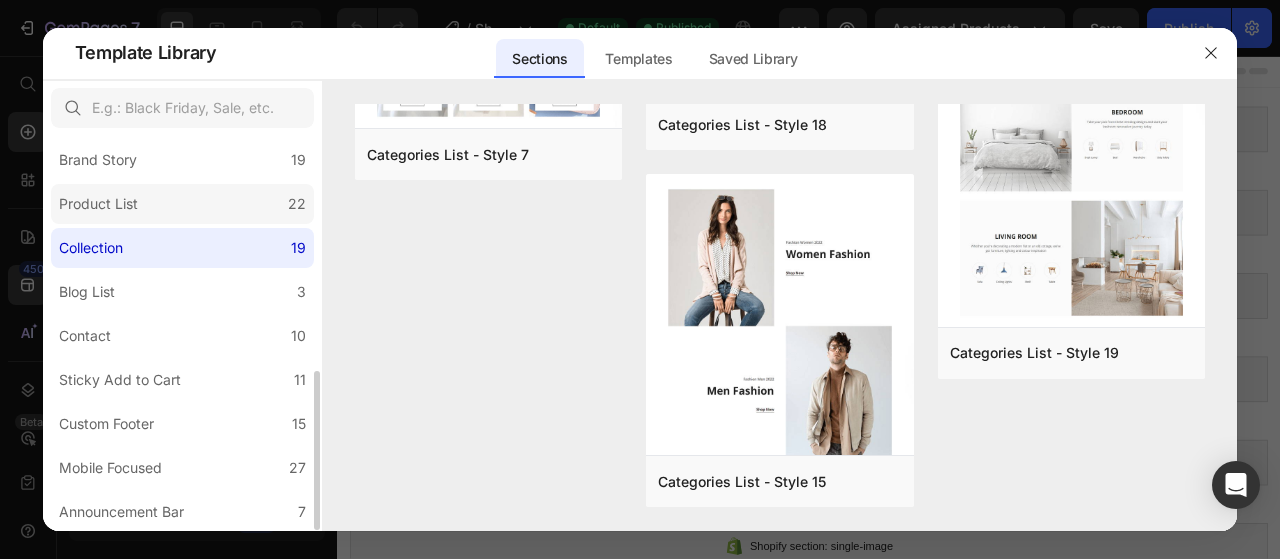 click on "Product List 22" 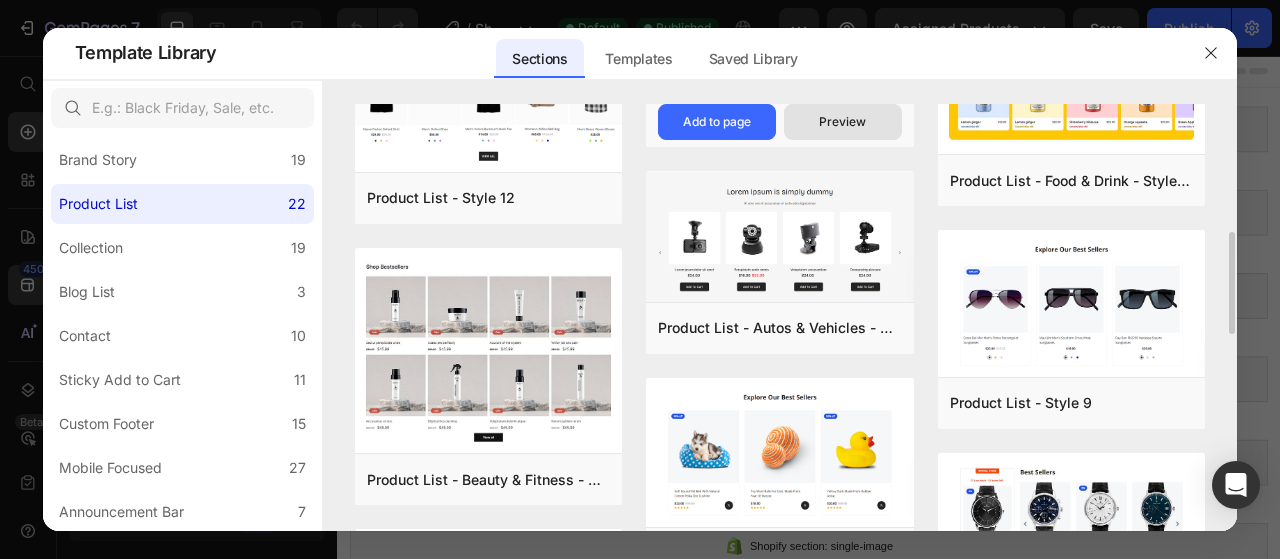 scroll, scrollTop: 853, scrollLeft: 0, axis: vertical 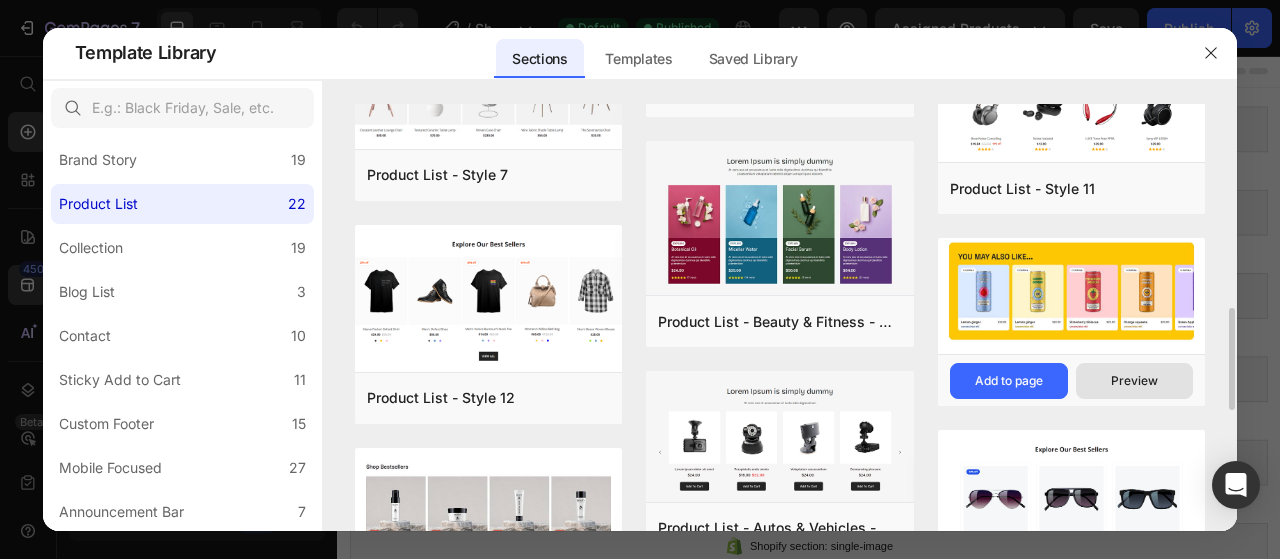 click on "Preview" at bounding box center (1134, 381) 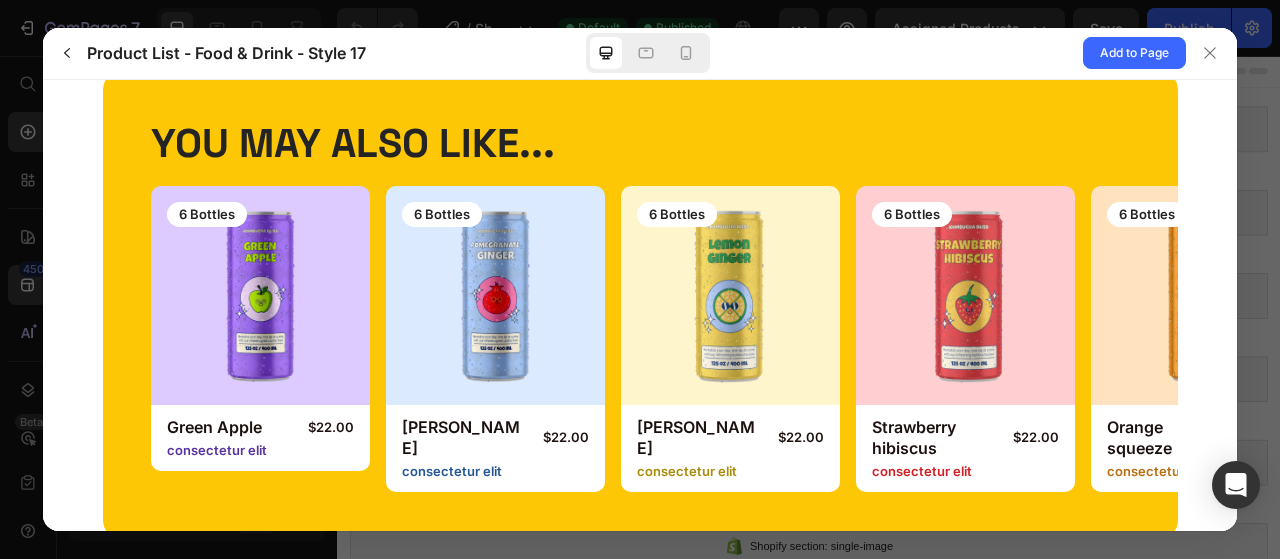 scroll, scrollTop: 65, scrollLeft: 0, axis: vertical 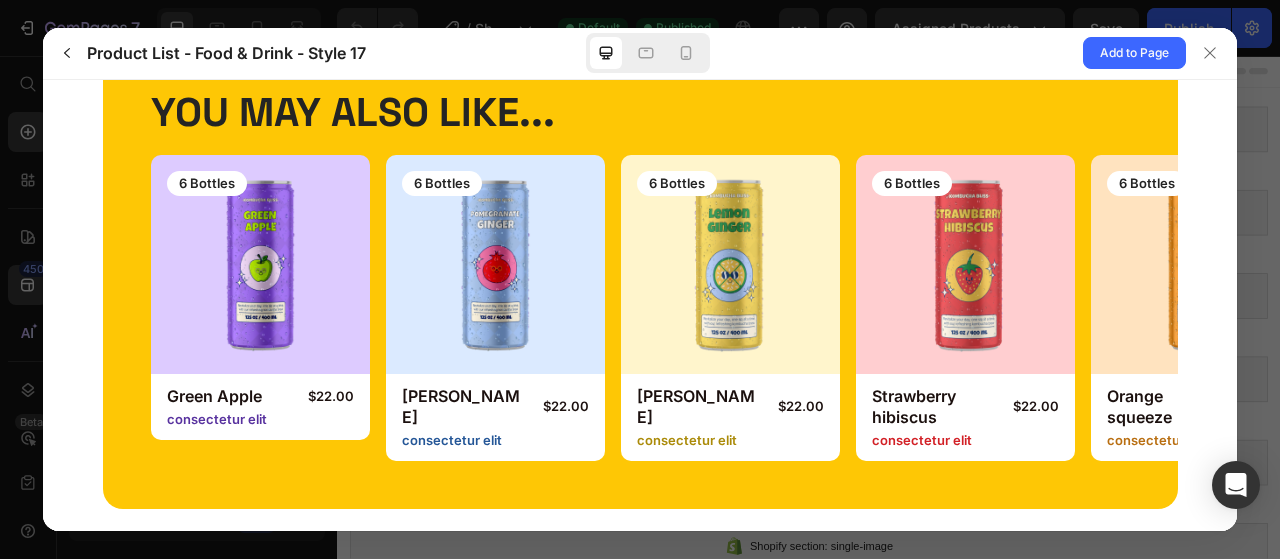 drag, startPoint x: 955, startPoint y: 306, endPoint x: 556, endPoint y: 302, distance: 399.02005 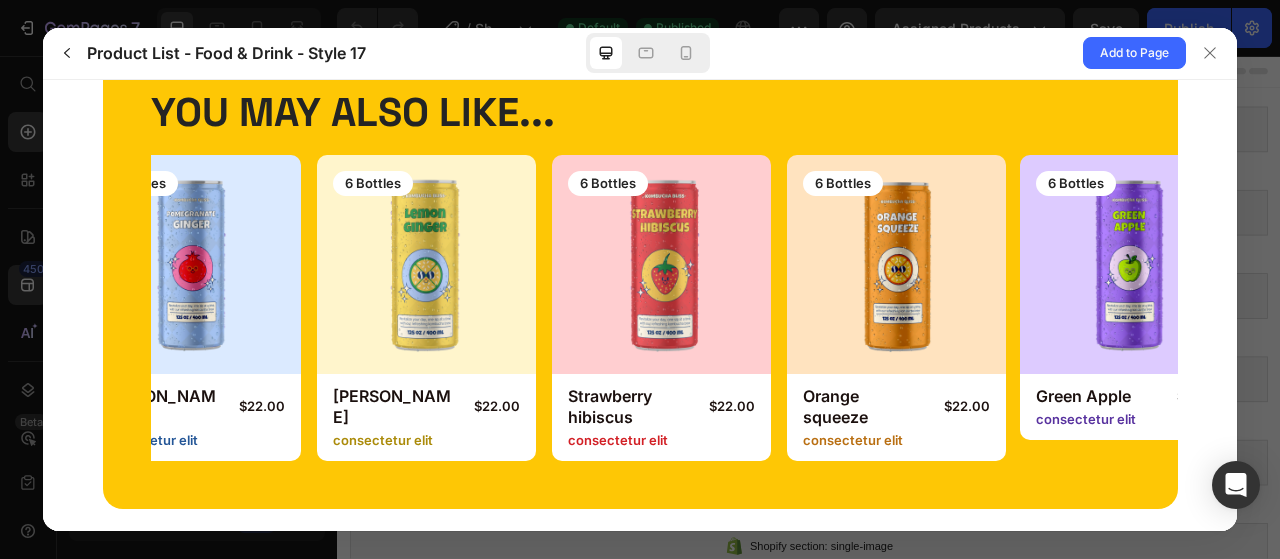 drag, startPoint x: 766, startPoint y: 306, endPoint x: 604, endPoint y: 304, distance: 162.01234 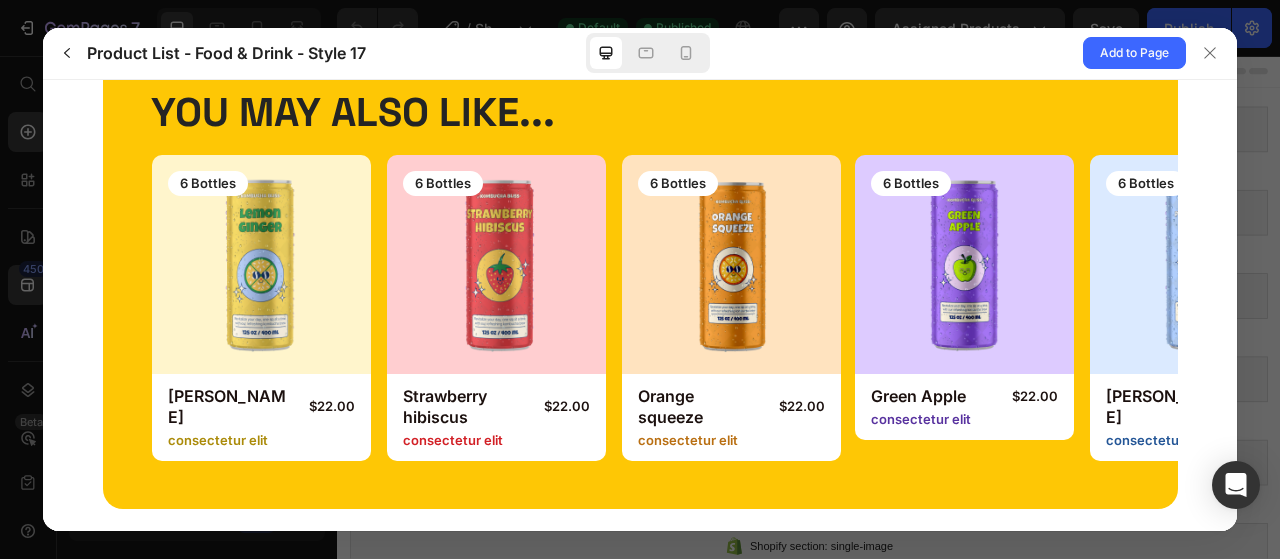 drag, startPoint x: 972, startPoint y: 294, endPoint x: 516, endPoint y: 296, distance: 456.0044 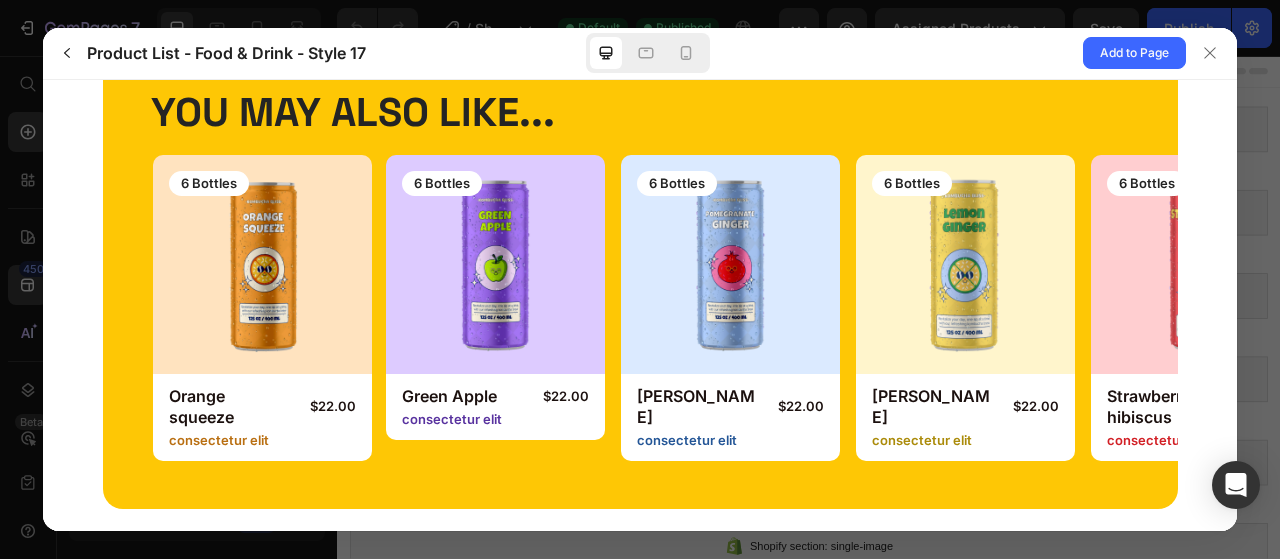 drag, startPoint x: 958, startPoint y: 315, endPoint x: 454, endPoint y: 289, distance: 504.6702 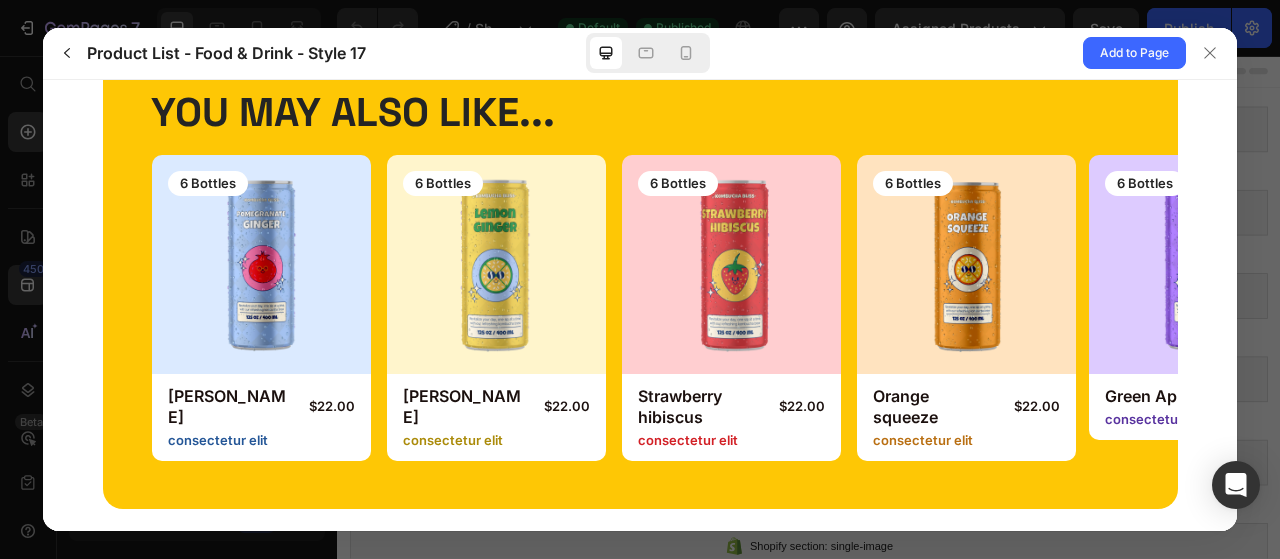 drag, startPoint x: 606, startPoint y: 294, endPoint x: 428, endPoint y: 291, distance: 178.02528 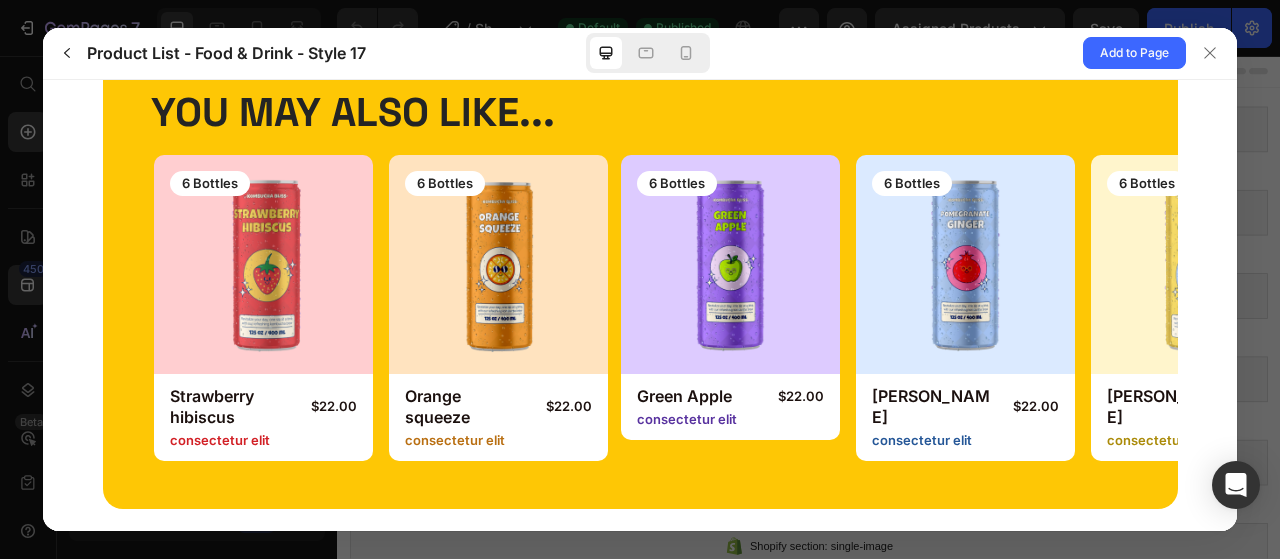 click on "6 Bottles
Green Apple
$22.00
consectetur elit" at bounding box center [663, 307] 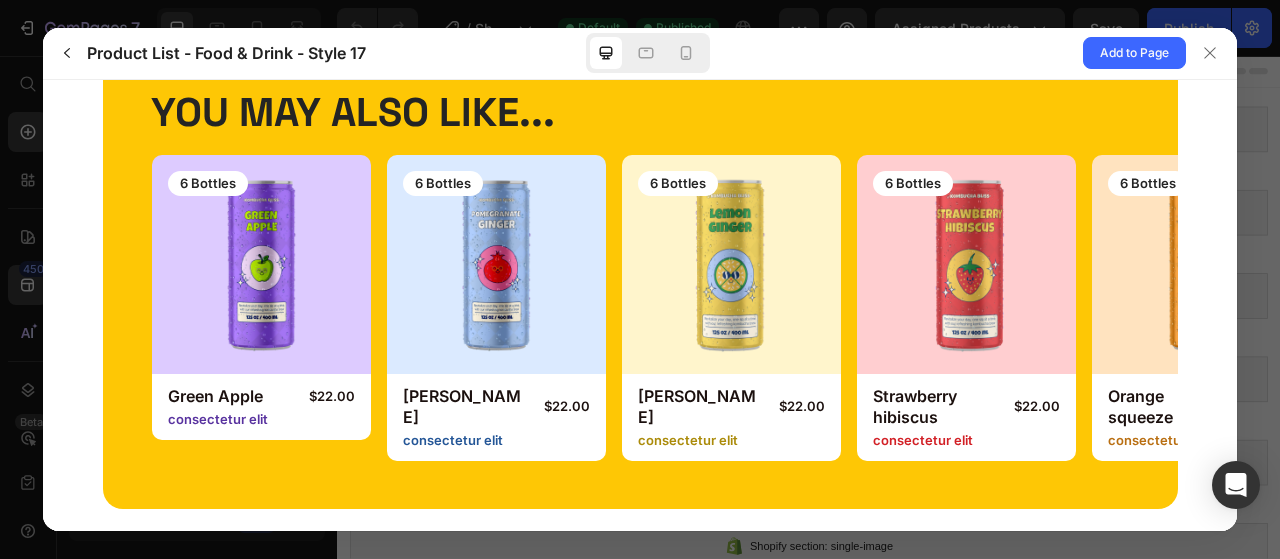 drag, startPoint x: 746, startPoint y: 290, endPoint x: 508, endPoint y: 274, distance: 238.53722 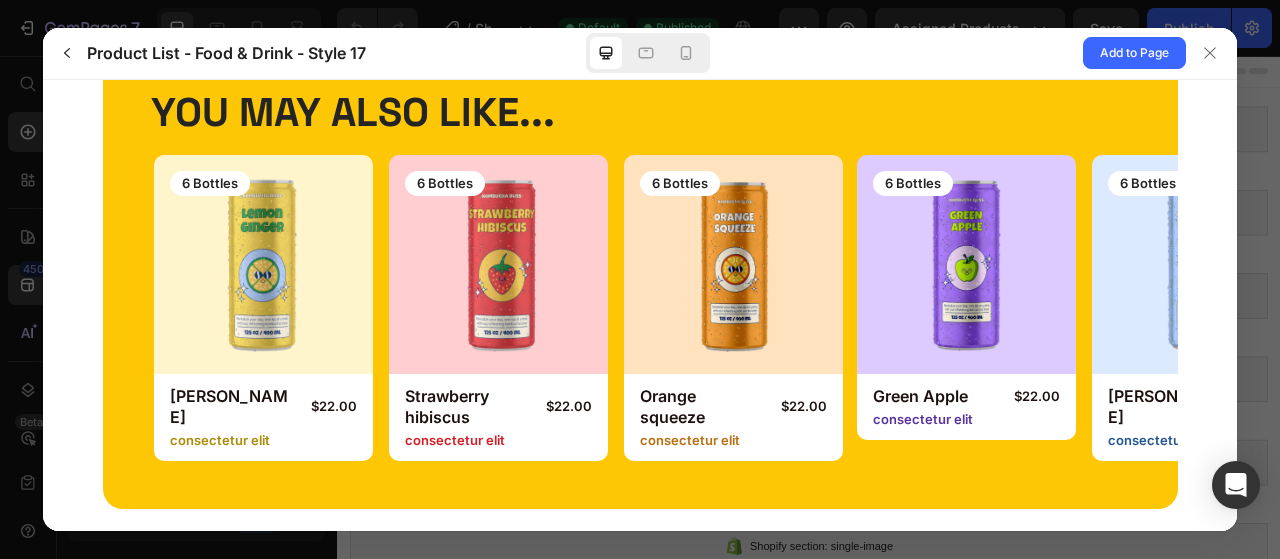 drag, startPoint x: 942, startPoint y: 300, endPoint x: 532, endPoint y: 265, distance: 411.49118 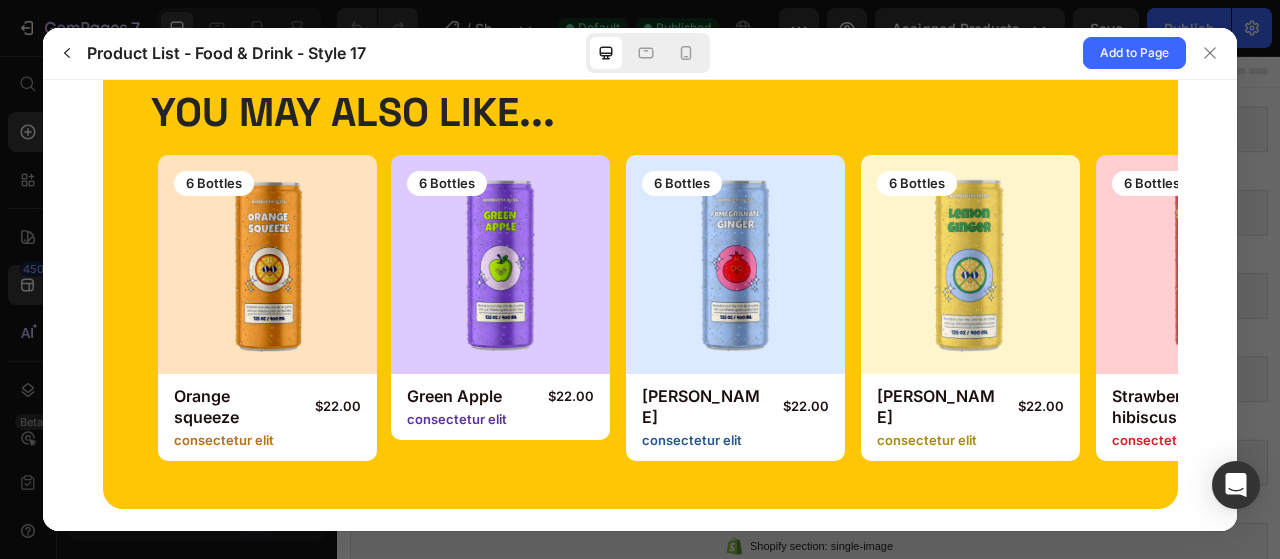 drag, startPoint x: 976, startPoint y: 305, endPoint x: 574, endPoint y: 275, distance: 403.11786 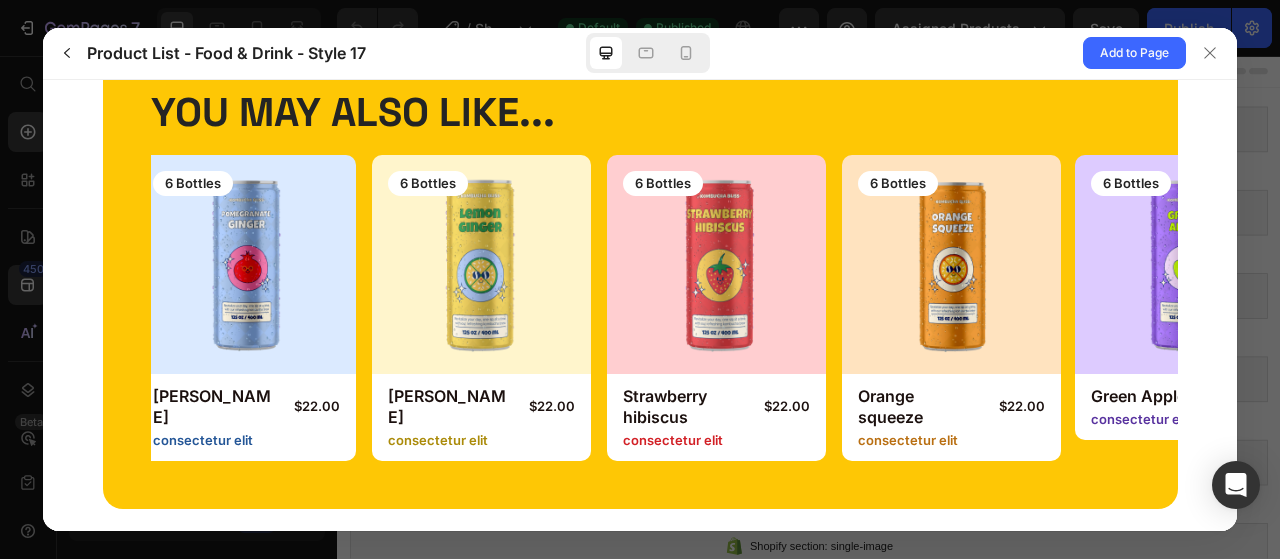 drag, startPoint x: 966, startPoint y: 292, endPoint x: 458, endPoint y: 280, distance: 508.14172 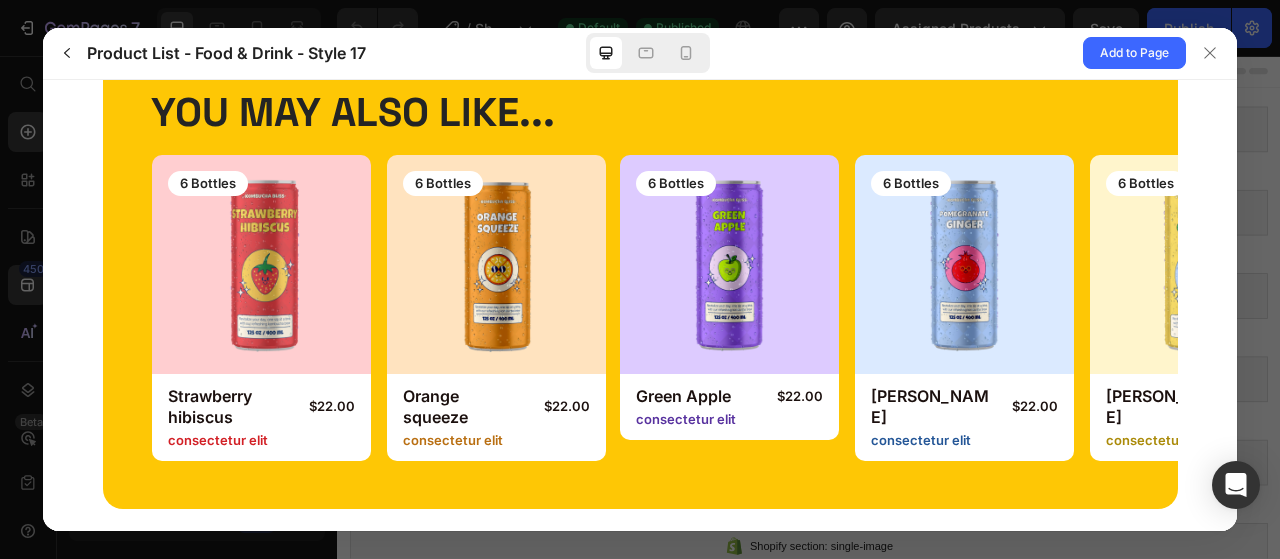 drag, startPoint x: 921, startPoint y: 259, endPoint x: 374, endPoint y: 244, distance: 547.2056 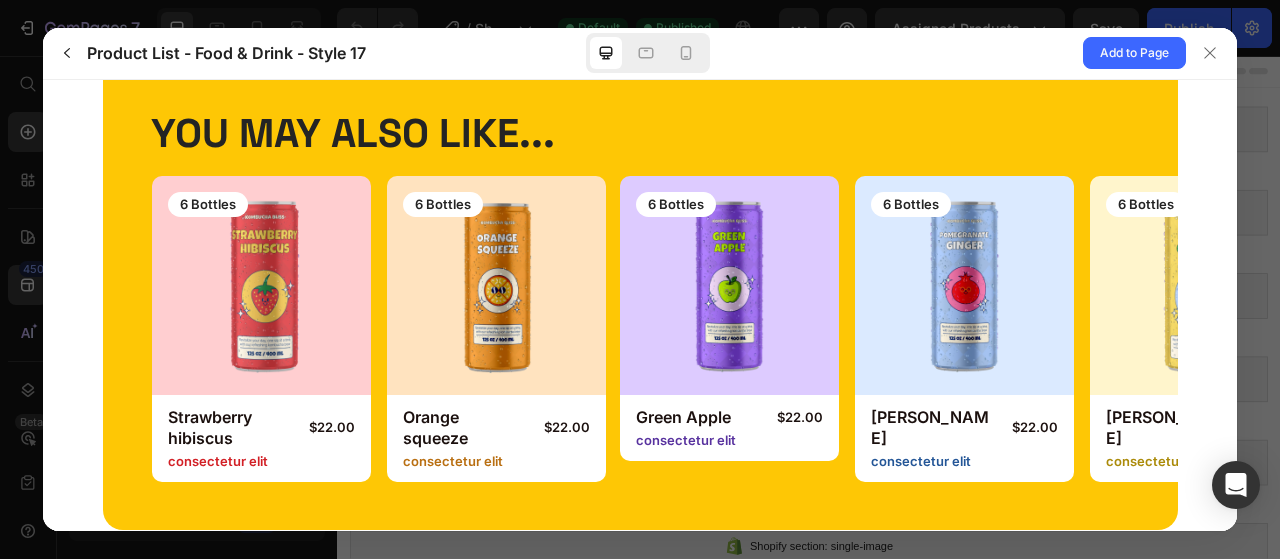 scroll, scrollTop: 65, scrollLeft: 0, axis: vertical 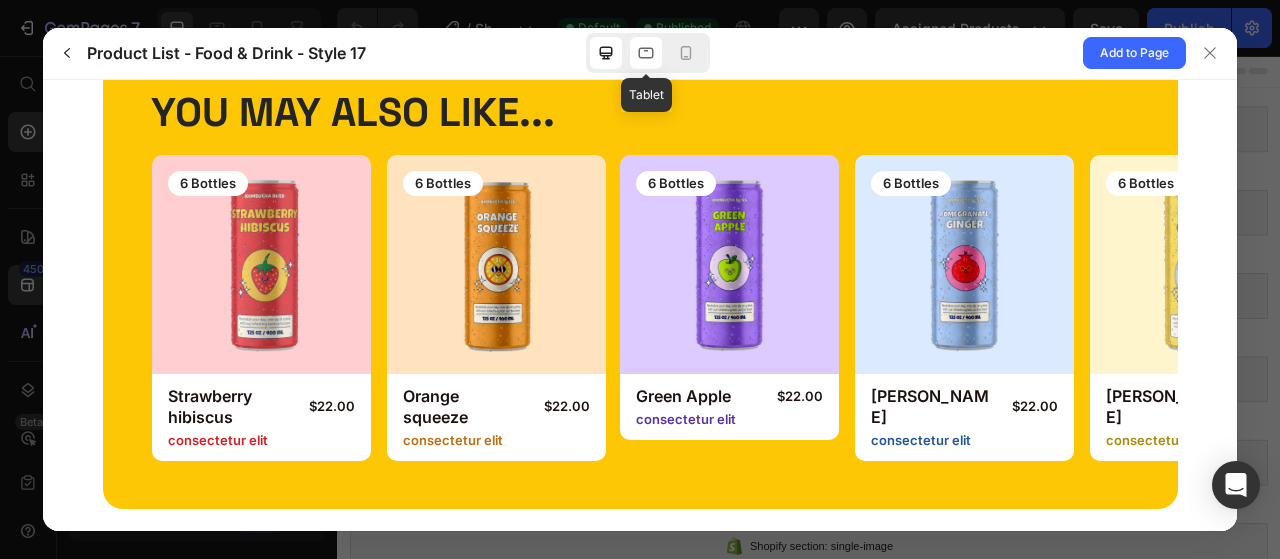 click 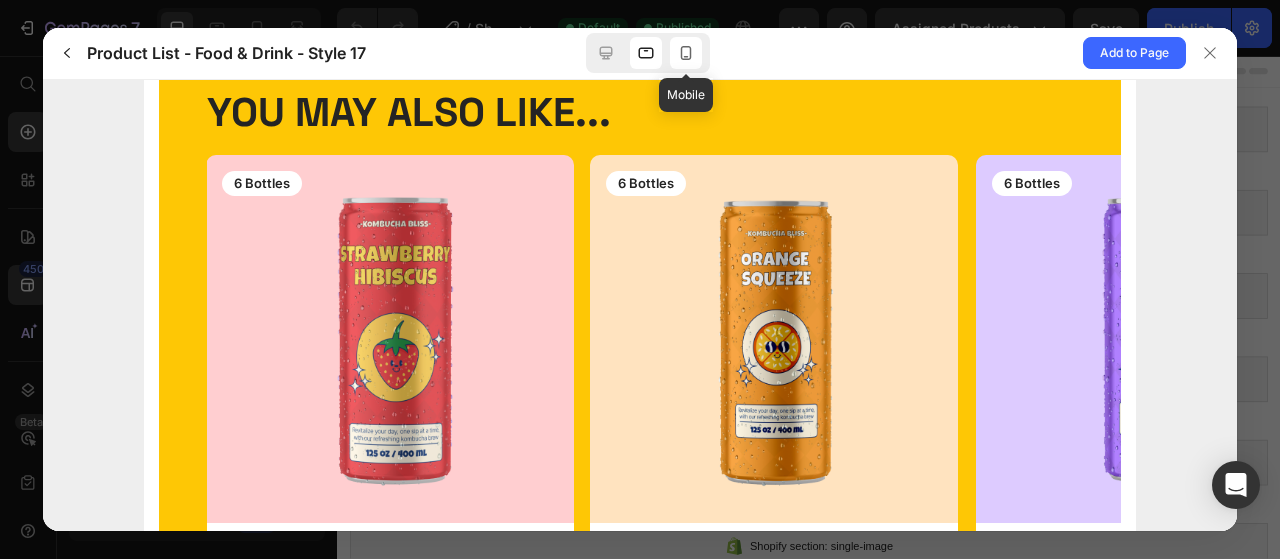 click 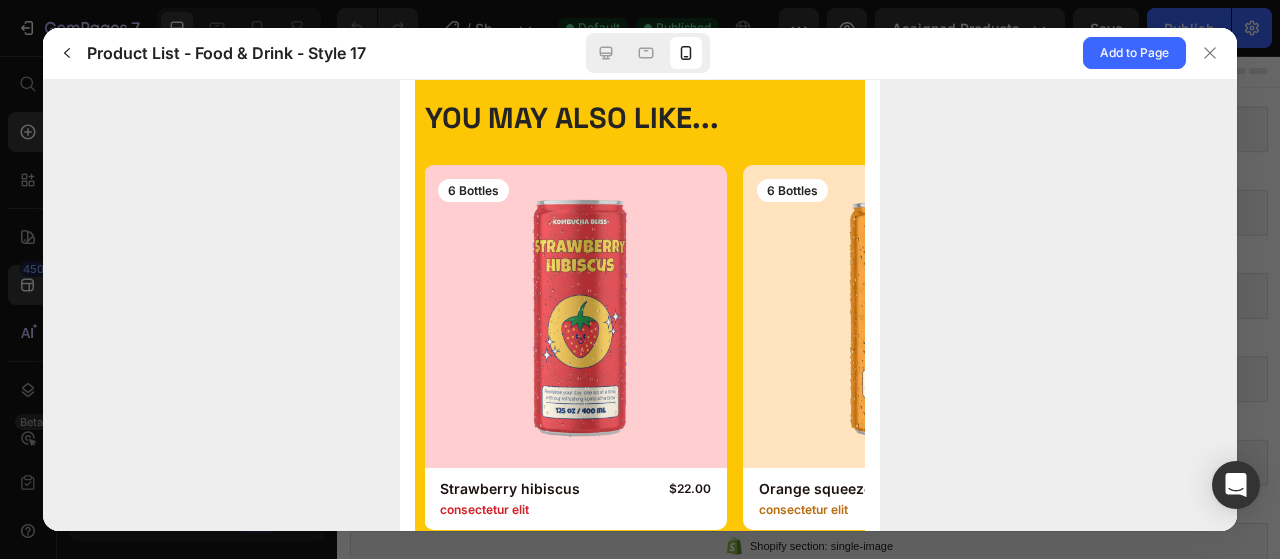click on "6 Bottles
Green Apple
$22.00
consectetur elit" at bounding box center [645, 346] 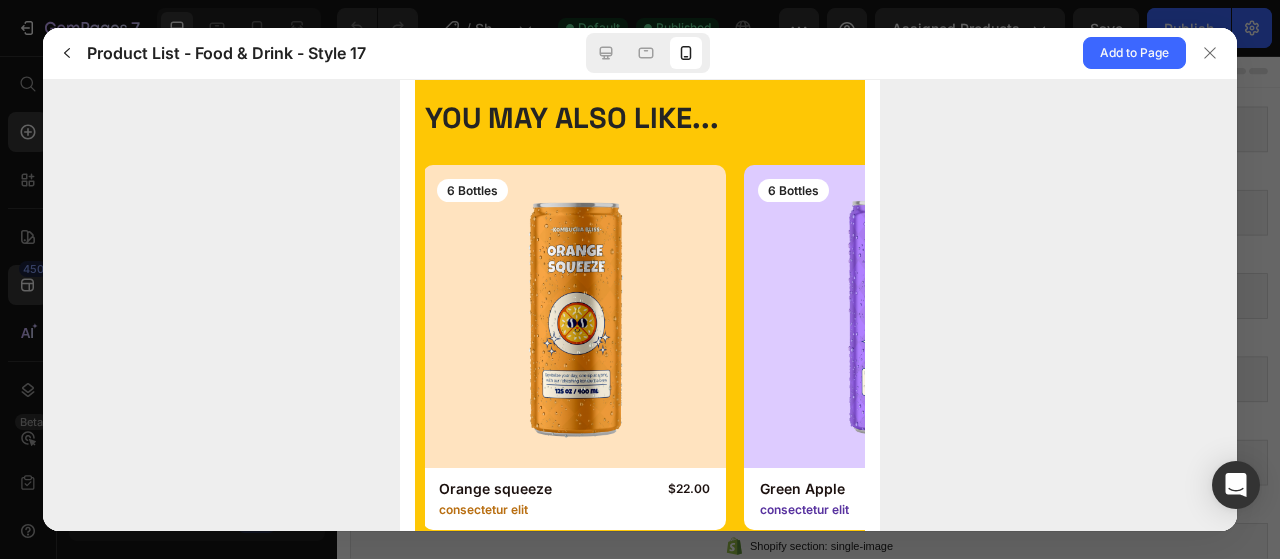 drag, startPoint x: 730, startPoint y: 298, endPoint x: 455, endPoint y: 284, distance: 275.35614 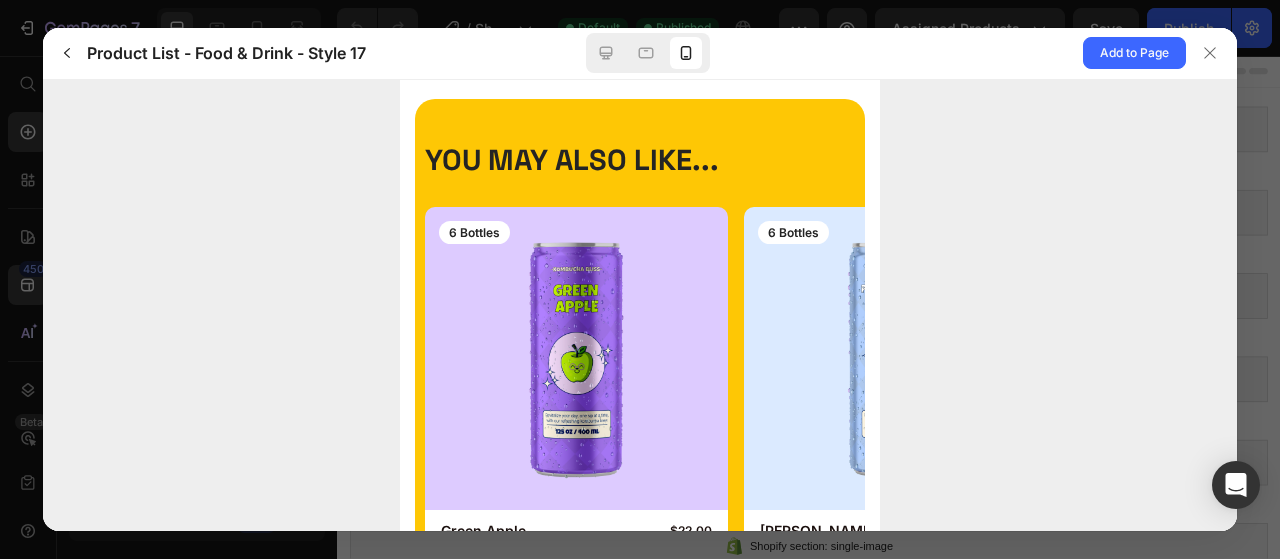 scroll, scrollTop: 0, scrollLeft: 0, axis: both 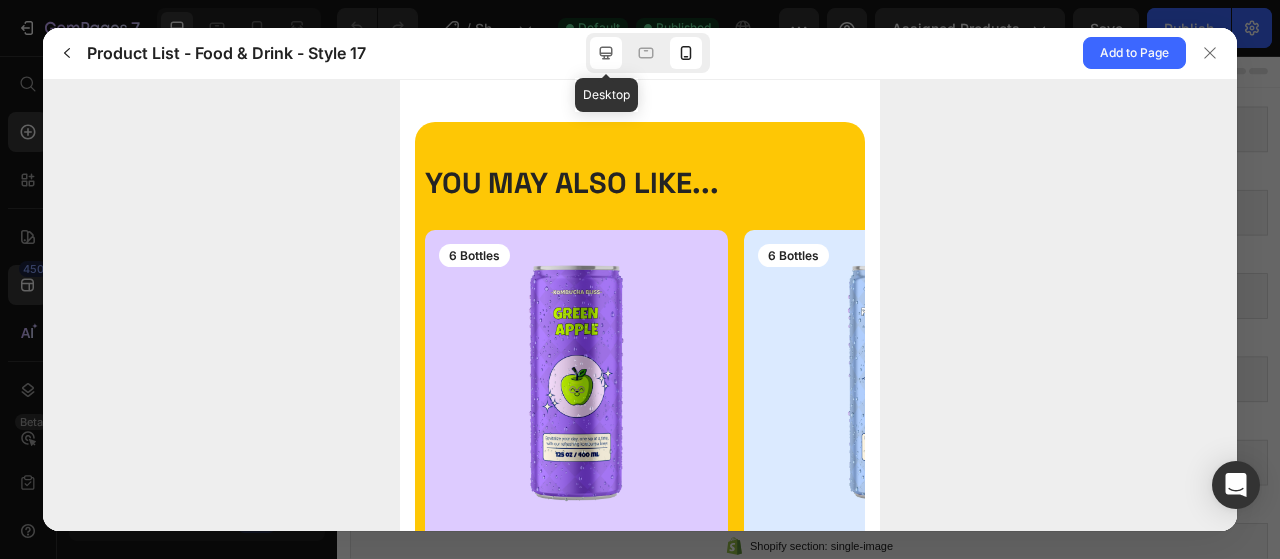 click 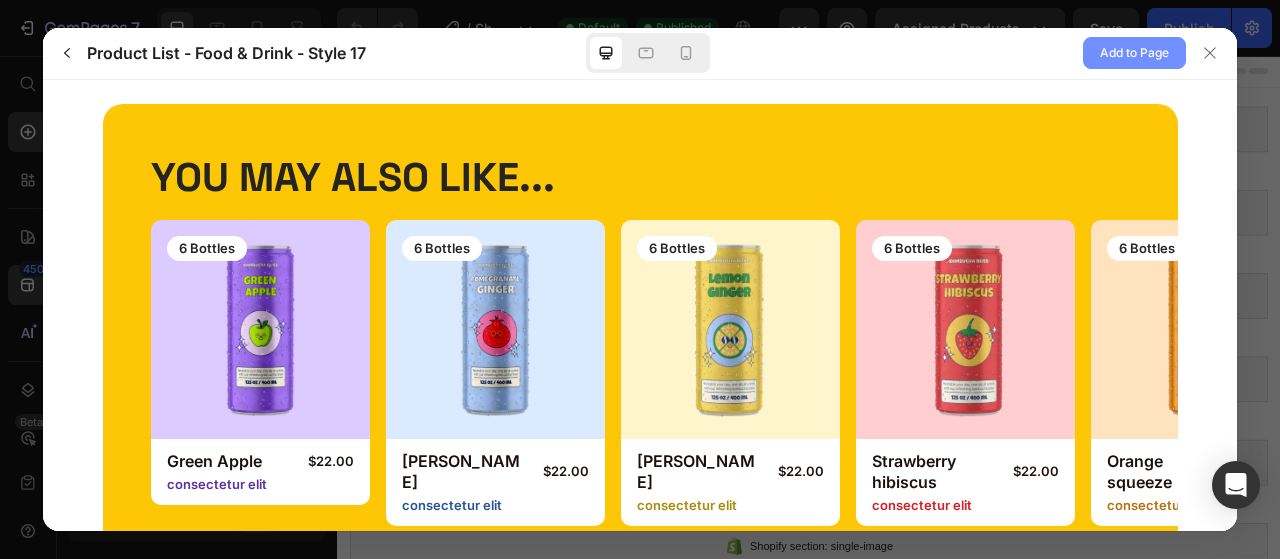 click on "Add to Page" at bounding box center (1134, 53) 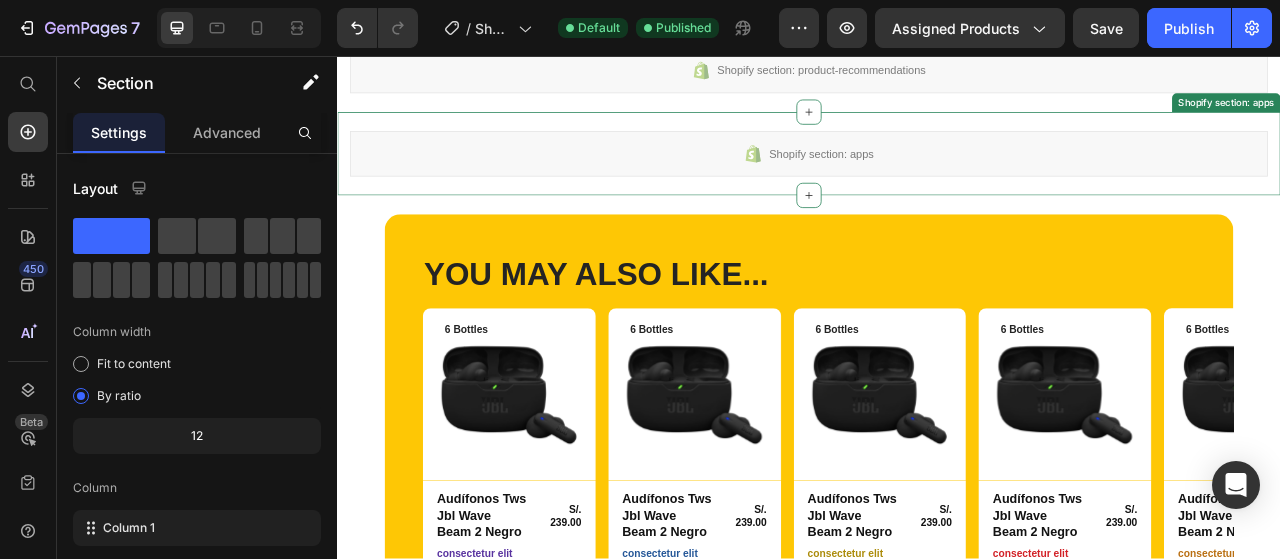 scroll, scrollTop: 1766, scrollLeft: 0, axis: vertical 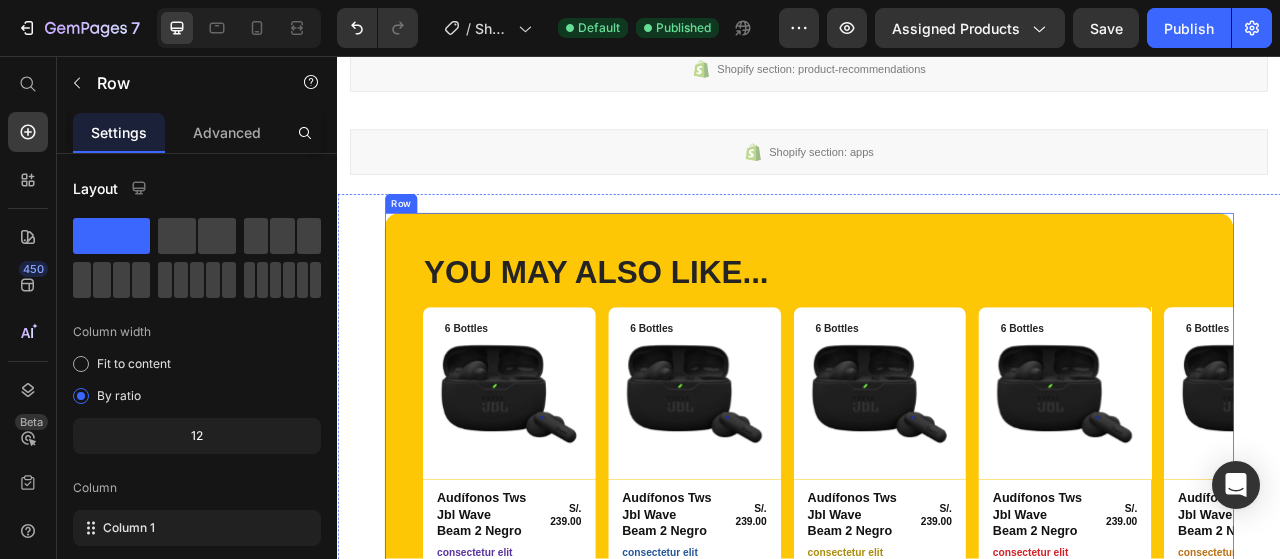 click on "YOU MAY ALSO LIKE... Heading Row Product Images 6 Bottles Text Block Row Audífonos Tws Jbl Wave Beam 2 Negro Product Title S/. 239.00 Product Price Row consectetur elit Text Block Row Product Product Images 6 Bottles Text Block Row Audífonos Tws Jbl Wave Beam 2 Negro Product Title S/. 239.00 Product Price Row consectetur elit Text Block Row Product Product Images 6 Bottles Text Block Row Audífonos Tws Jbl Wave Beam 2 Negro Product Title S/. 239.00 Product Price Row consectetur elit Text Block Row Product Product Images 6 Bottles Text Block Row Audífonos Tws Jbl Wave Beam 2 Negro Product Title S/. 239.00 Product Price Row consectetur elit Text Block Row Product Product Images 6 Bottles Text Block Row Audífonos Tws Jbl Wave Beam 2 Negro Product Title S/. 239.00 Product Price Row consectetur elit Text Block Row Product Carousel Row" at bounding box center (937, 507) 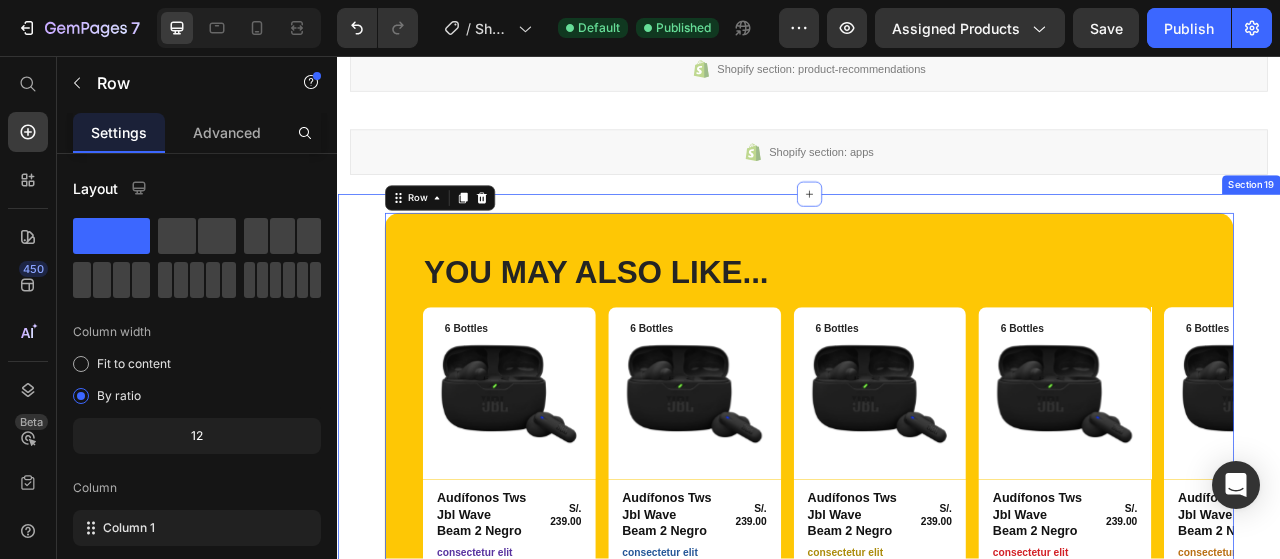 click on "YOU MAY ALSO LIKE... Heading Row Product Images 6 Bottles Text Block Row Audífonos Tws Jbl Wave Beam 2 Negro Product Title S/. 239.00 Product Price Row consectetur elit Text Block Row Product Product Images 6 Bottles Text Block Row Audífonos Tws Jbl Wave Beam 2 Negro Product Title S/. 239.00 Product Price Row consectetur elit Text Block Row Product Product Images 6 Bottles Text Block Row Audífonos Tws Jbl Wave Beam 2 Negro Product Title S/. 239.00 Product Price Row consectetur elit Text Block Row Product Product Images 6 Bottles Text Block Row Audífonos Tws Jbl Wave Beam 2 Negro Product Title S/. 239.00 Product Price Row consectetur elit Text Block Row Product Product Images 6 Bottles Text Block Row Audífonos Tws Jbl Wave Beam 2 Negro Product Title S/. 239.00 Product Price Row consectetur elit Text Block Row Product Carousel Row   16 Section 19" at bounding box center (937, 507) 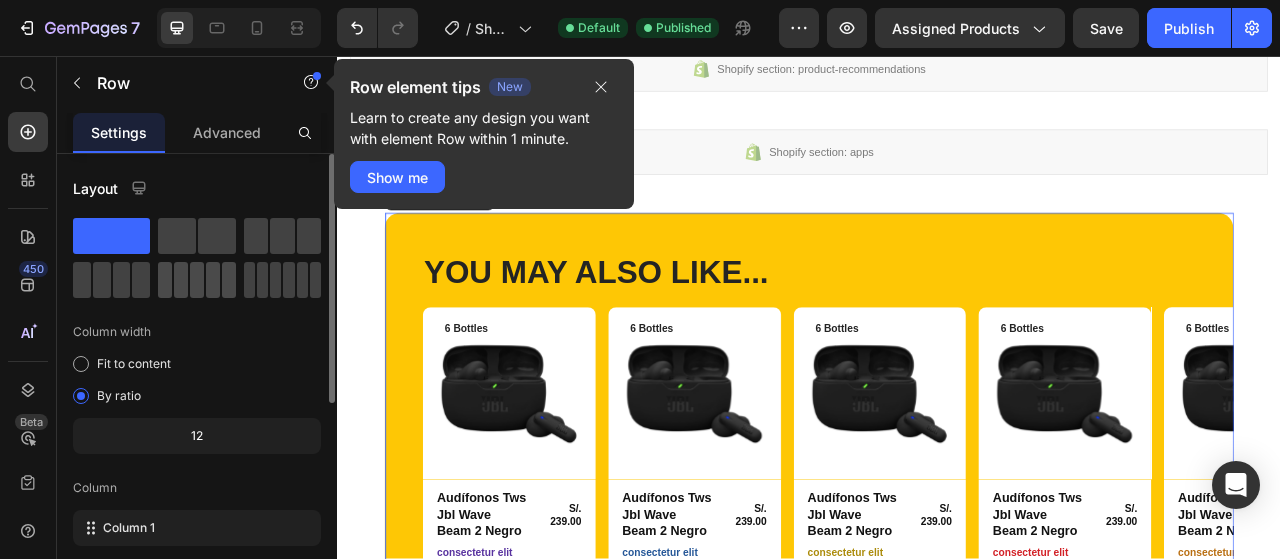 click 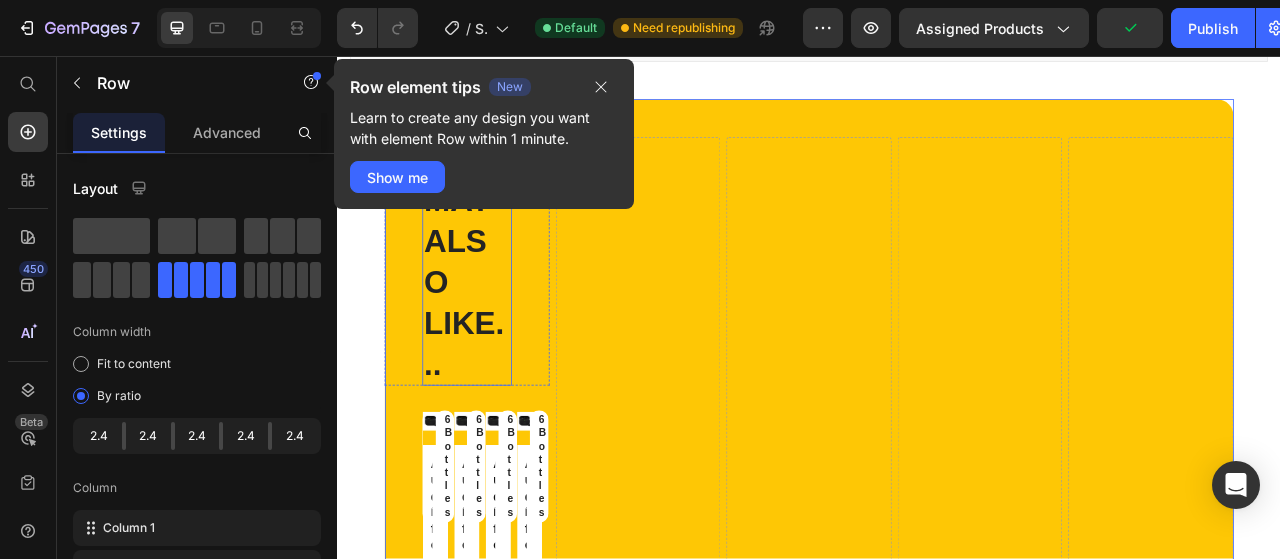 scroll, scrollTop: 1866, scrollLeft: 0, axis: vertical 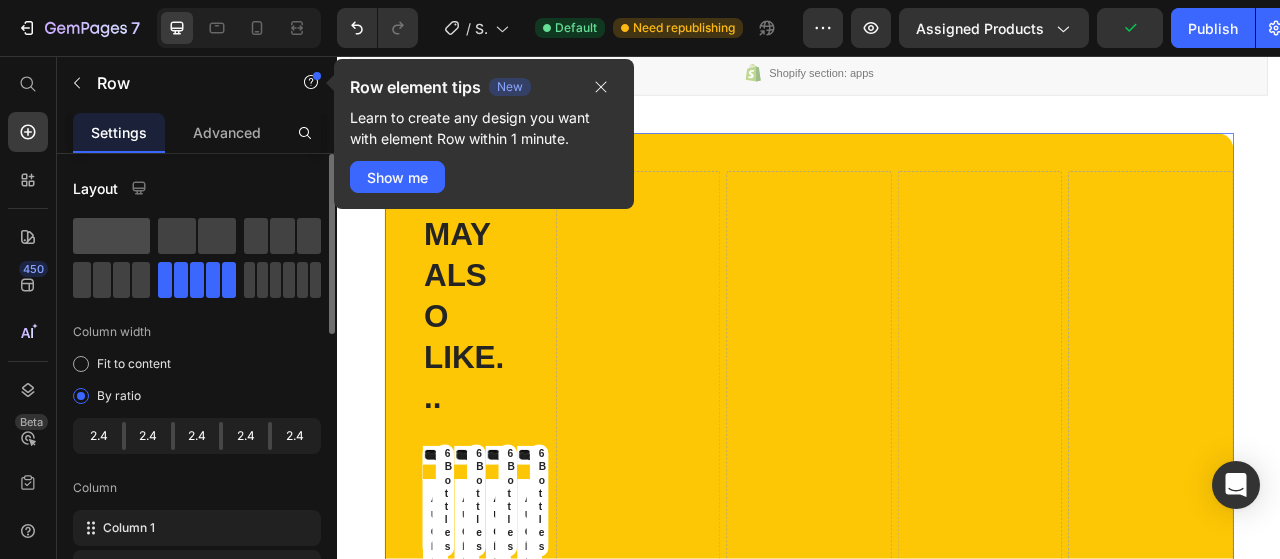 click 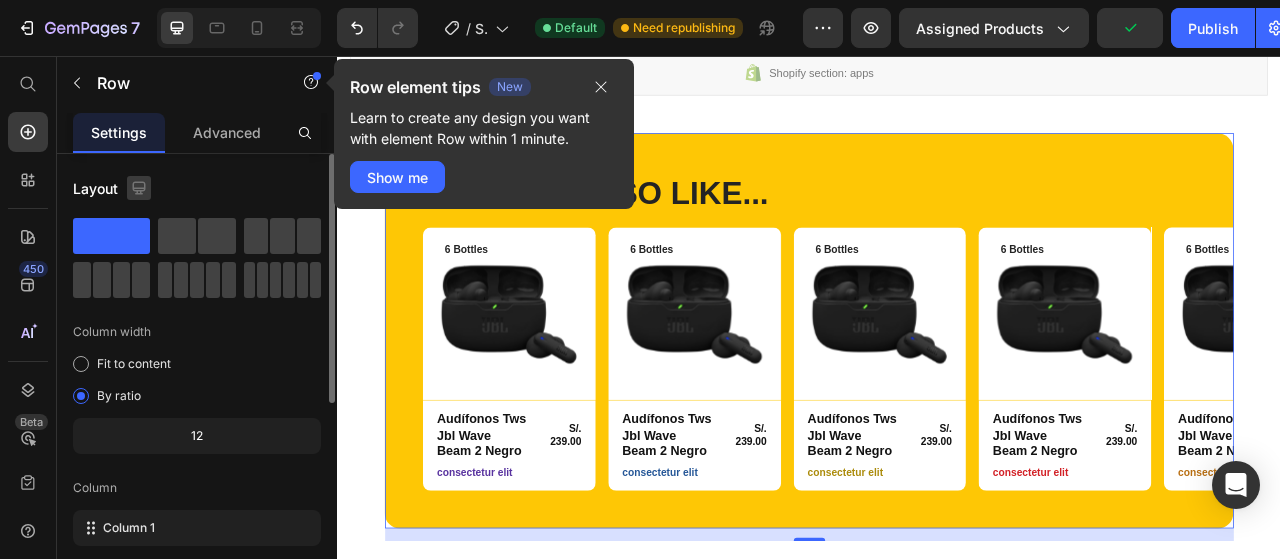 click 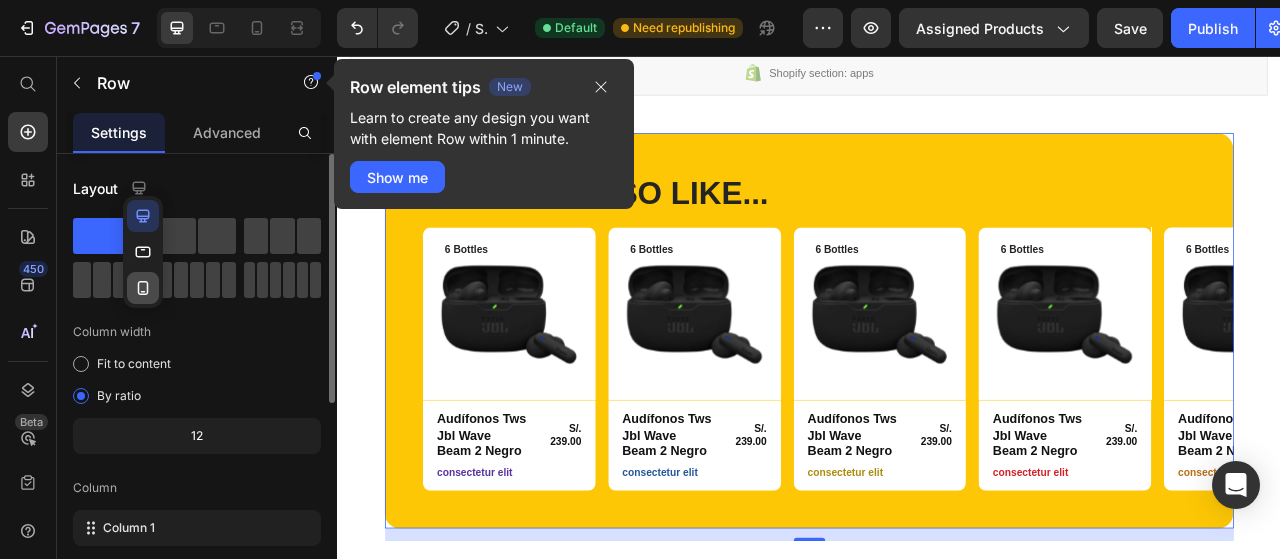 click 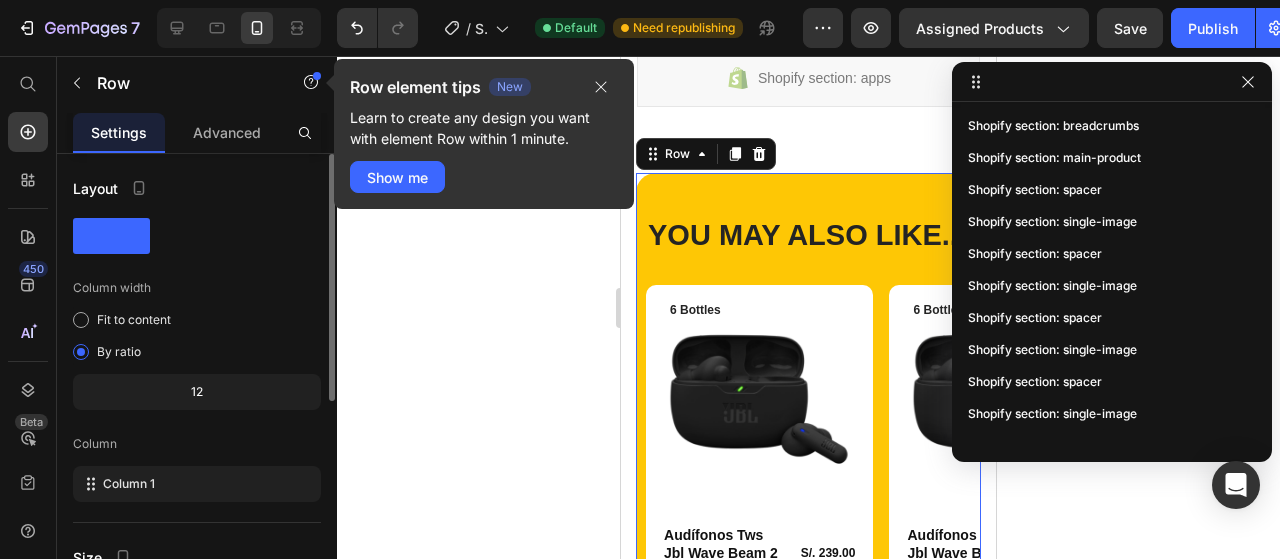 scroll, scrollTop: 1890, scrollLeft: 0, axis: vertical 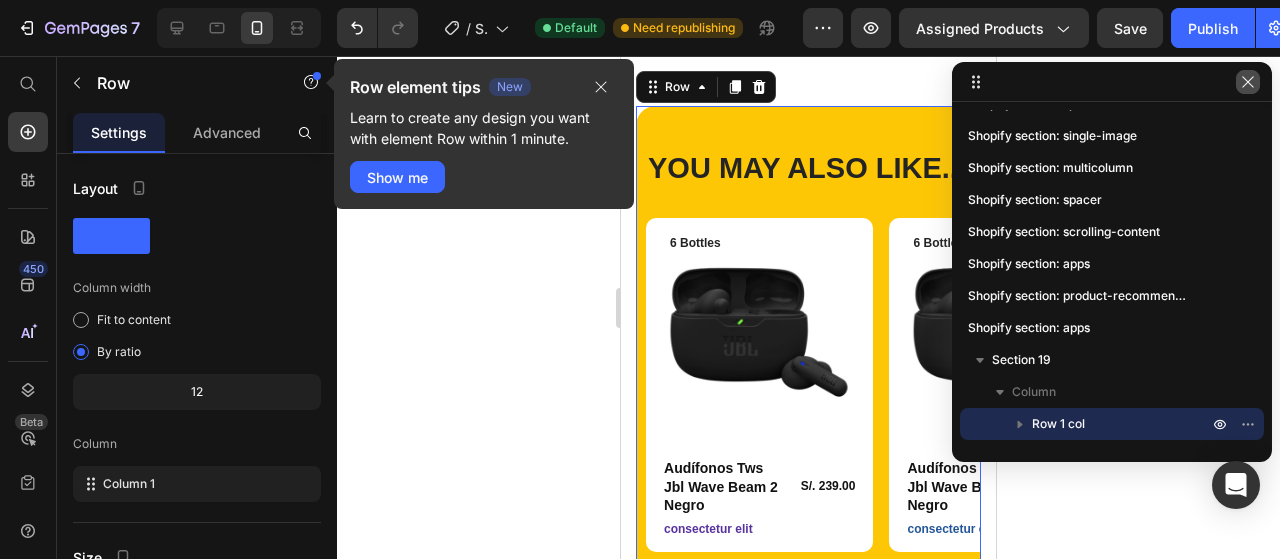 click 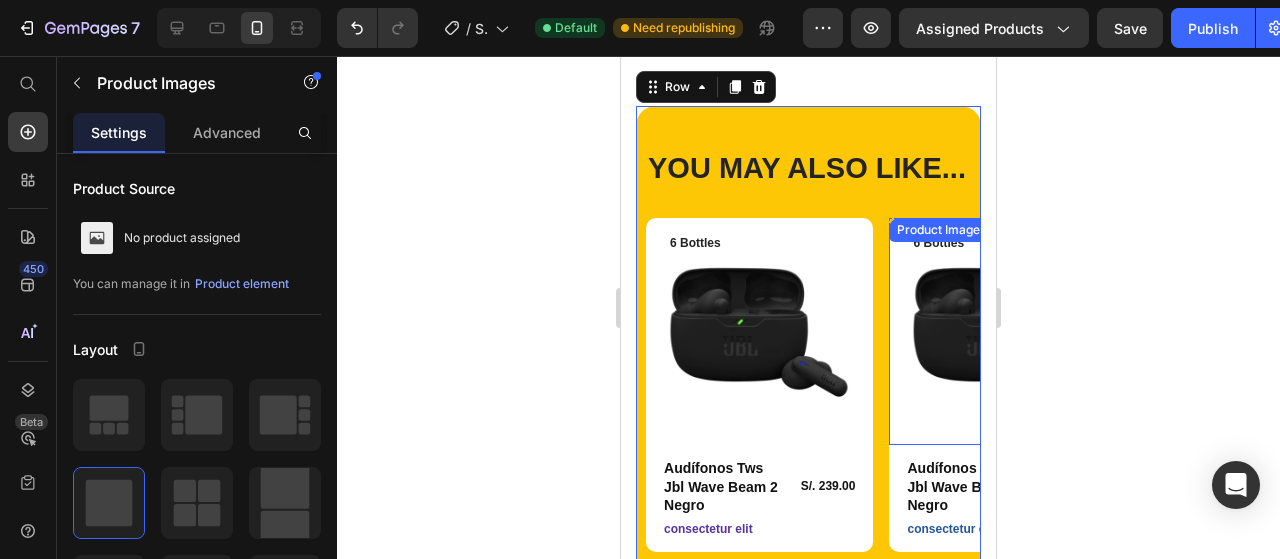 drag, startPoint x: 889, startPoint y: 361, endPoint x: 721, endPoint y: 364, distance: 168.02678 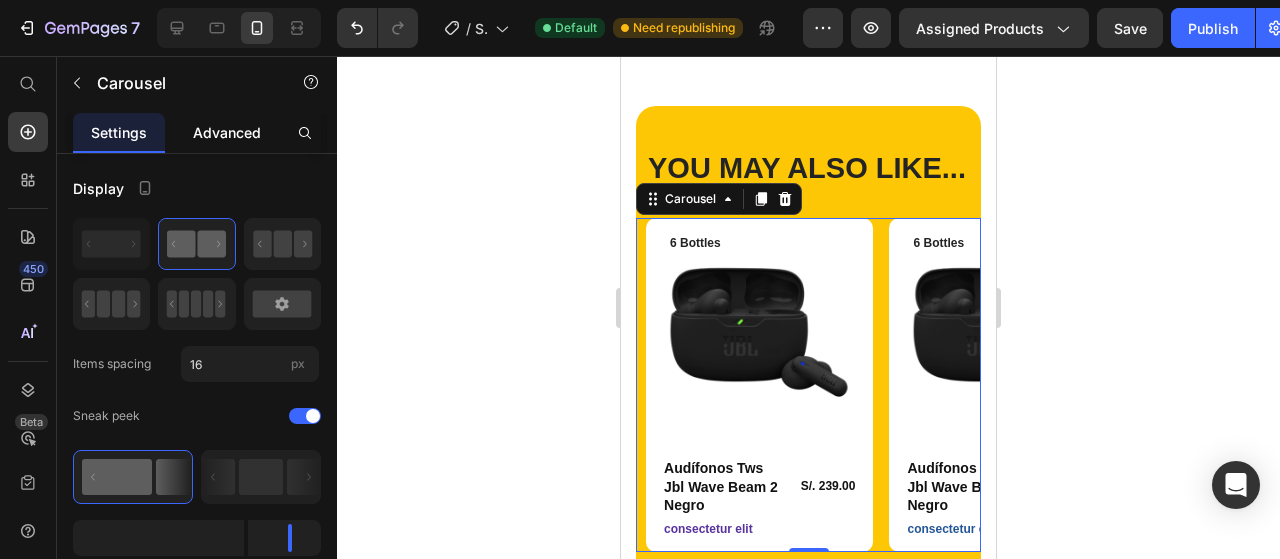 click on "Advanced" at bounding box center [227, 132] 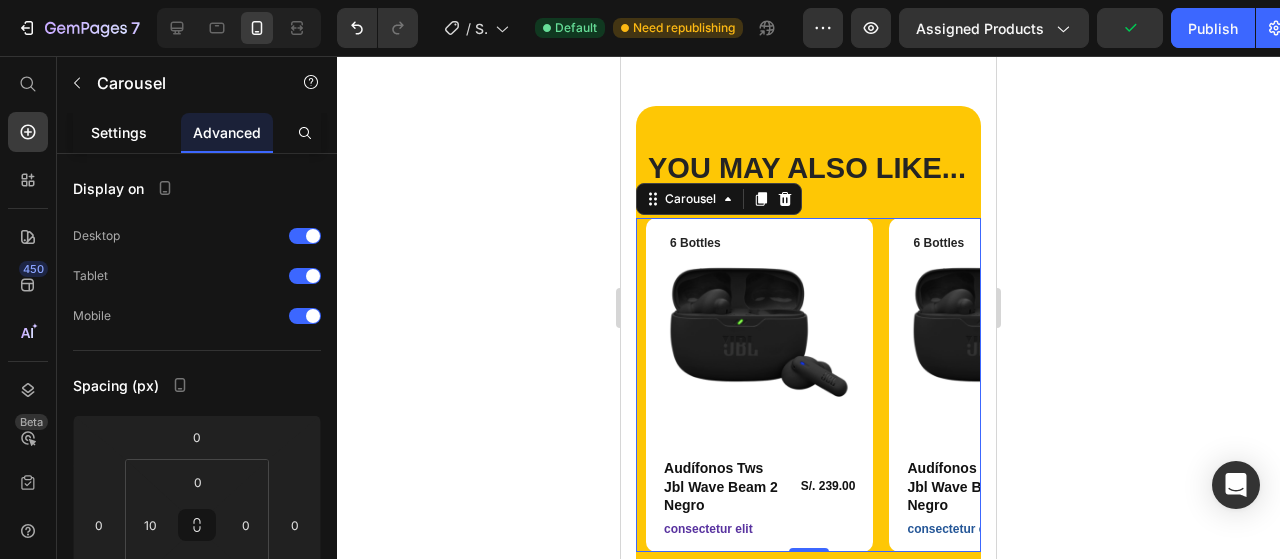 click on "Settings" 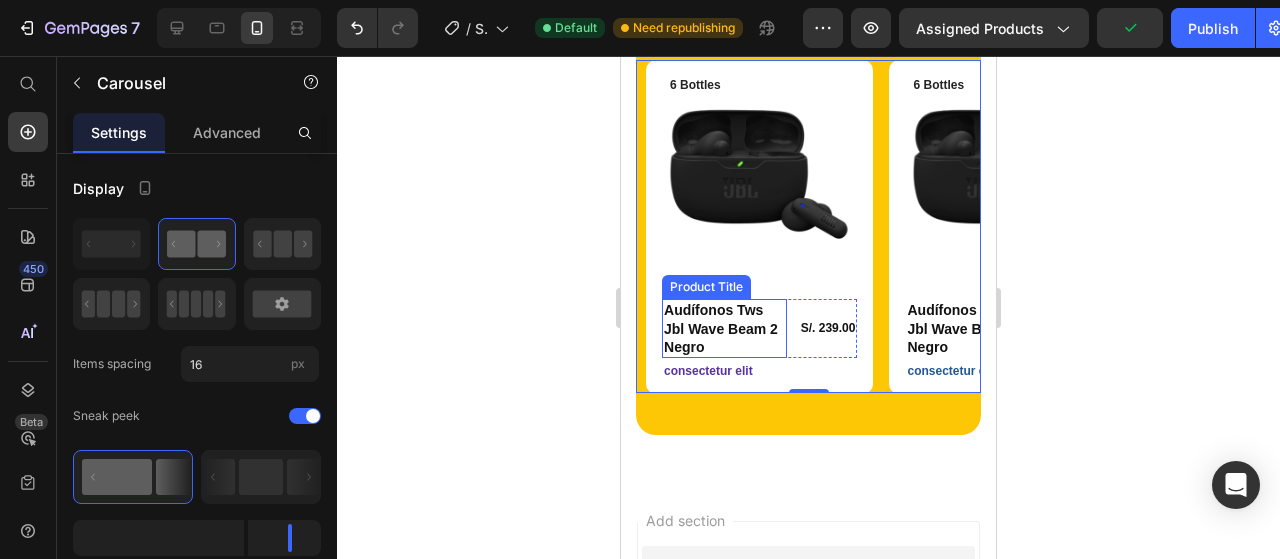 scroll, scrollTop: 2132, scrollLeft: 0, axis: vertical 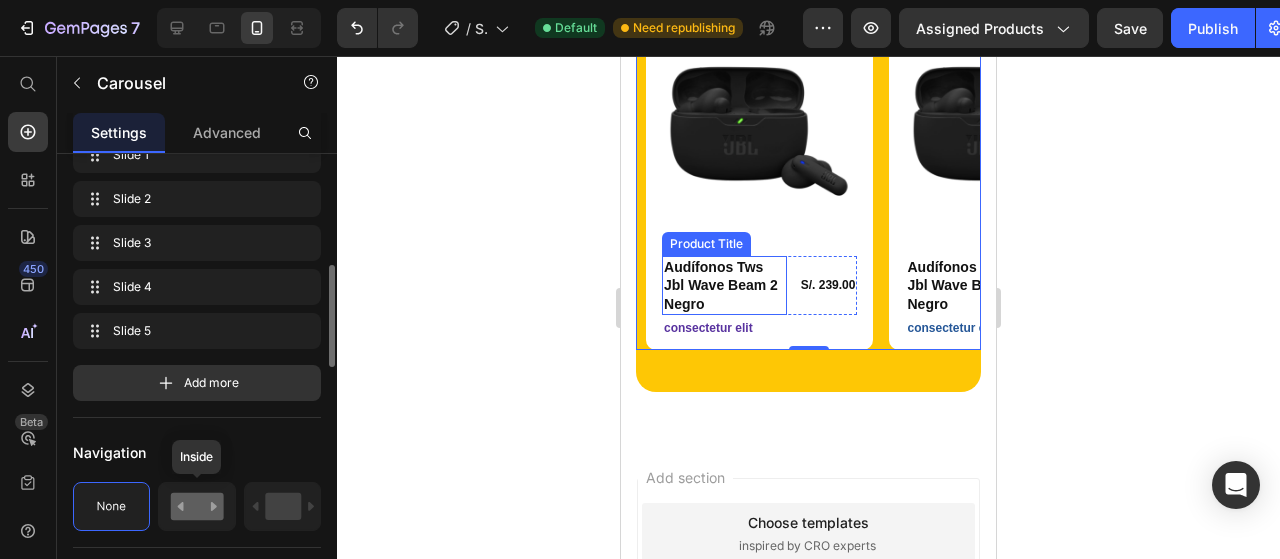 click 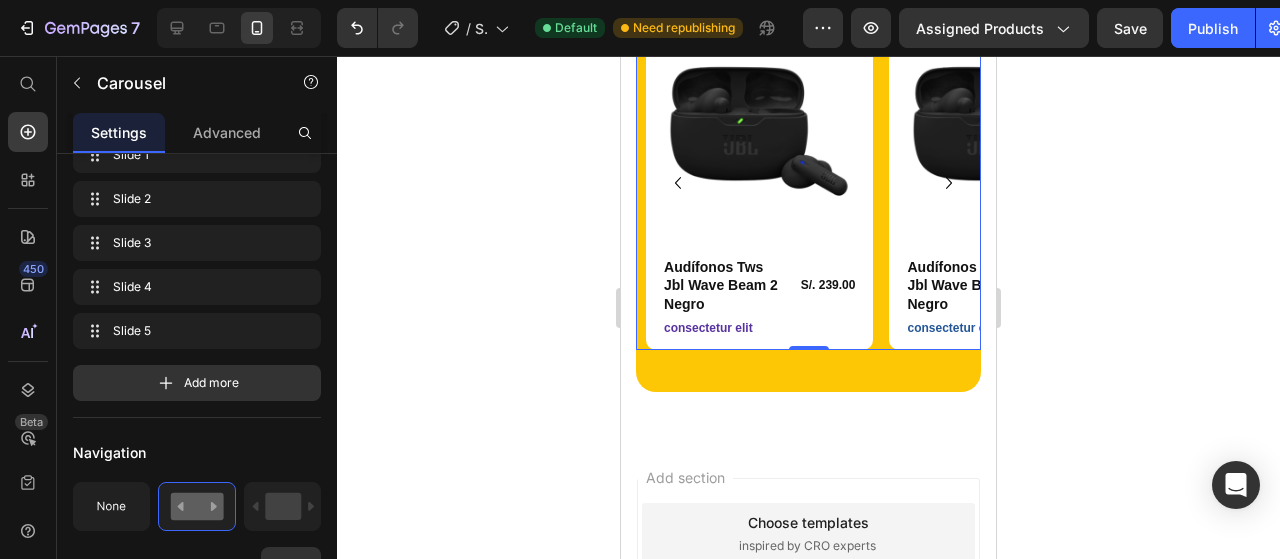 click 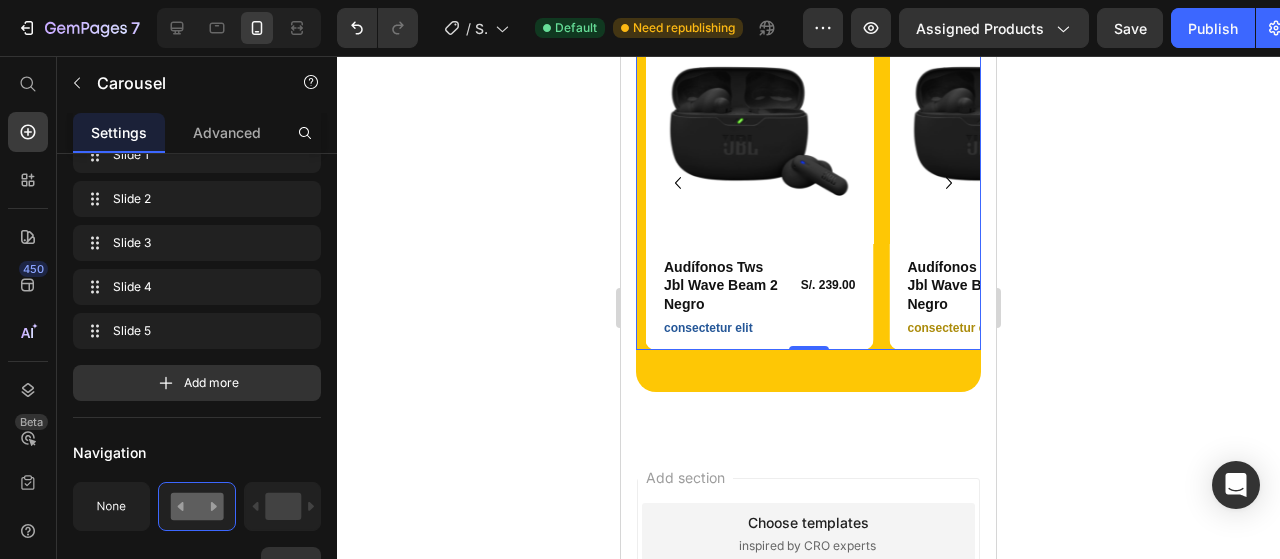click 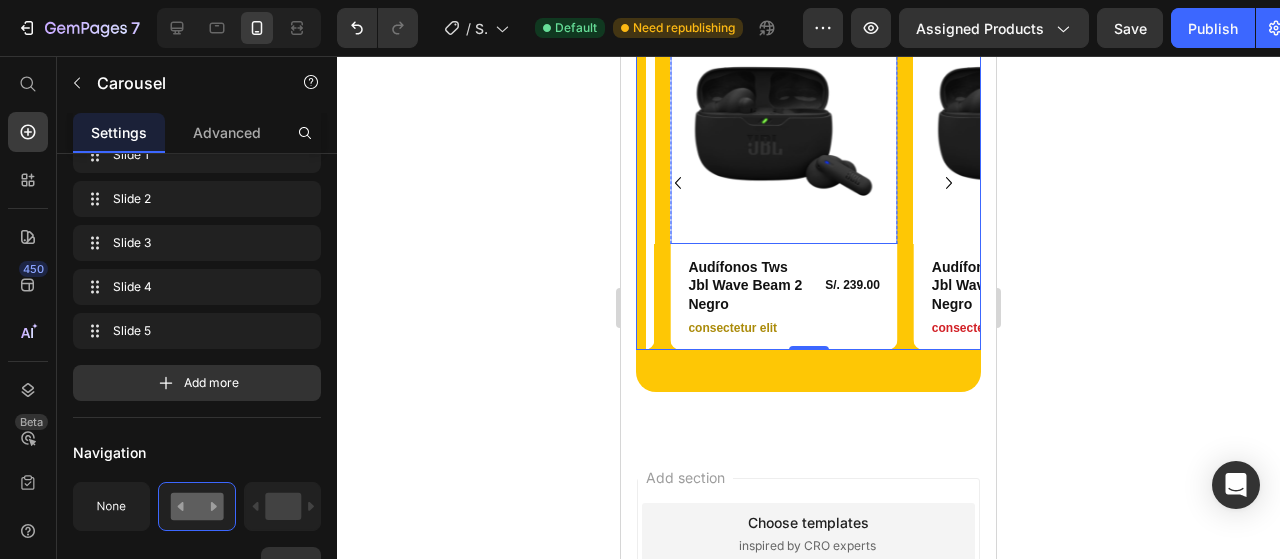 scroll, scrollTop: 1932, scrollLeft: 0, axis: vertical 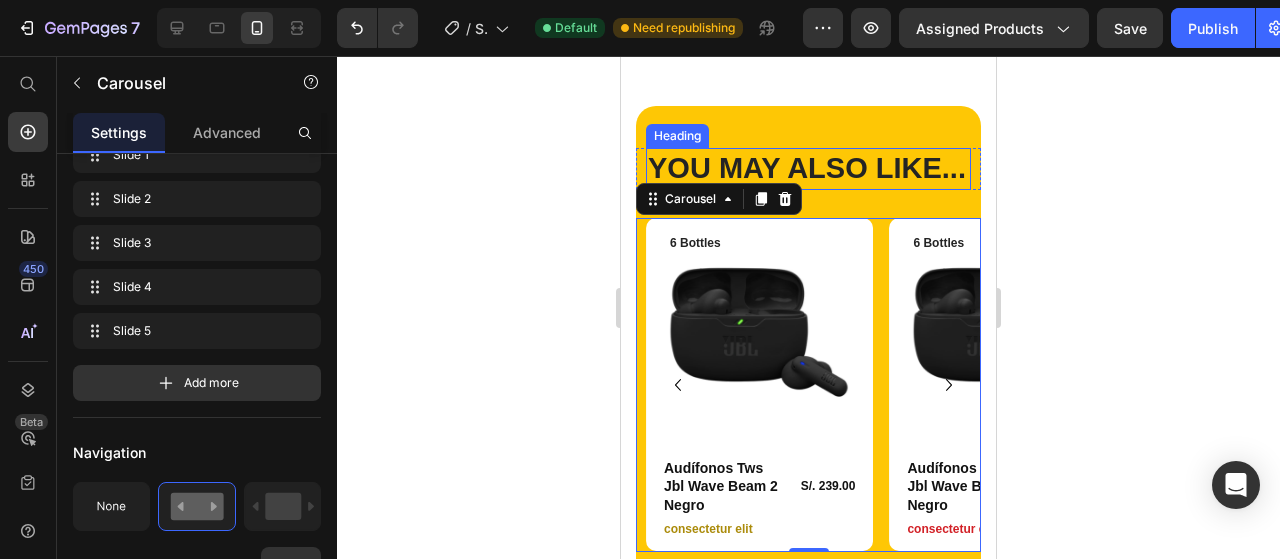 click on "YOU MAY ALSO LIKE..." at bounding box center [808, 169] 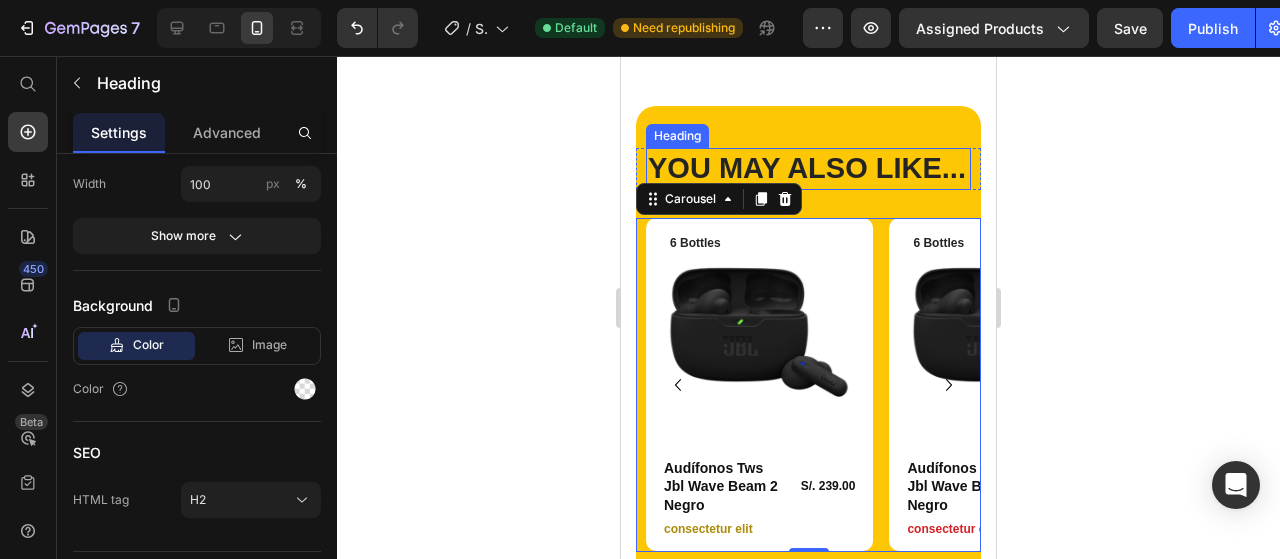 scroll, scrollTop: 0, scrollLeft: 0, axis: both 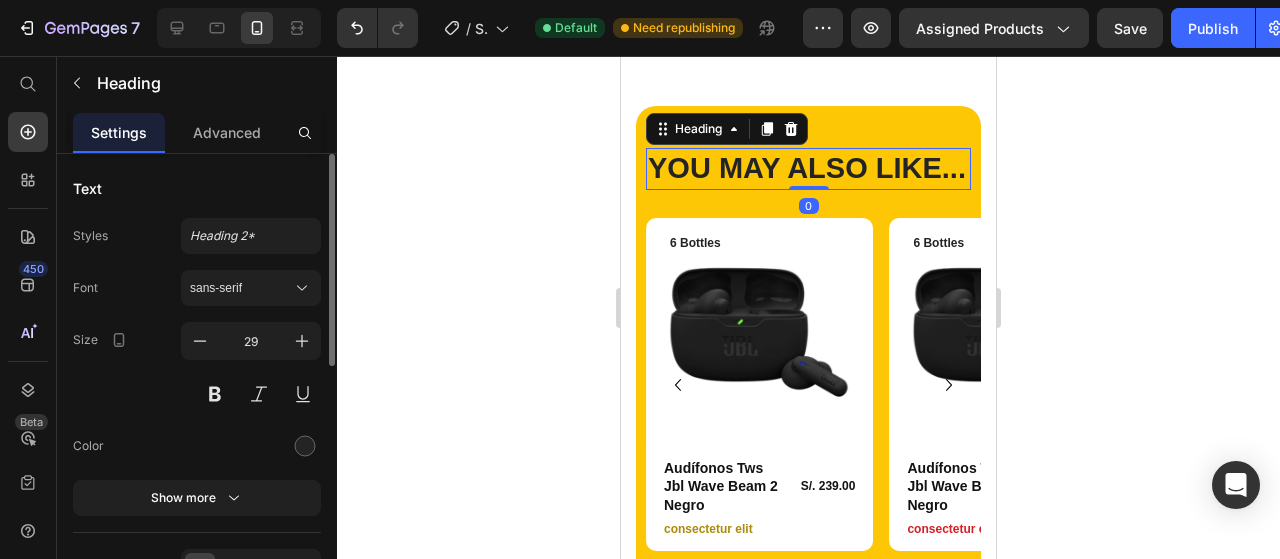 click on "YOU MAY ALSO LIKE..." at bounding box center (808, 169) 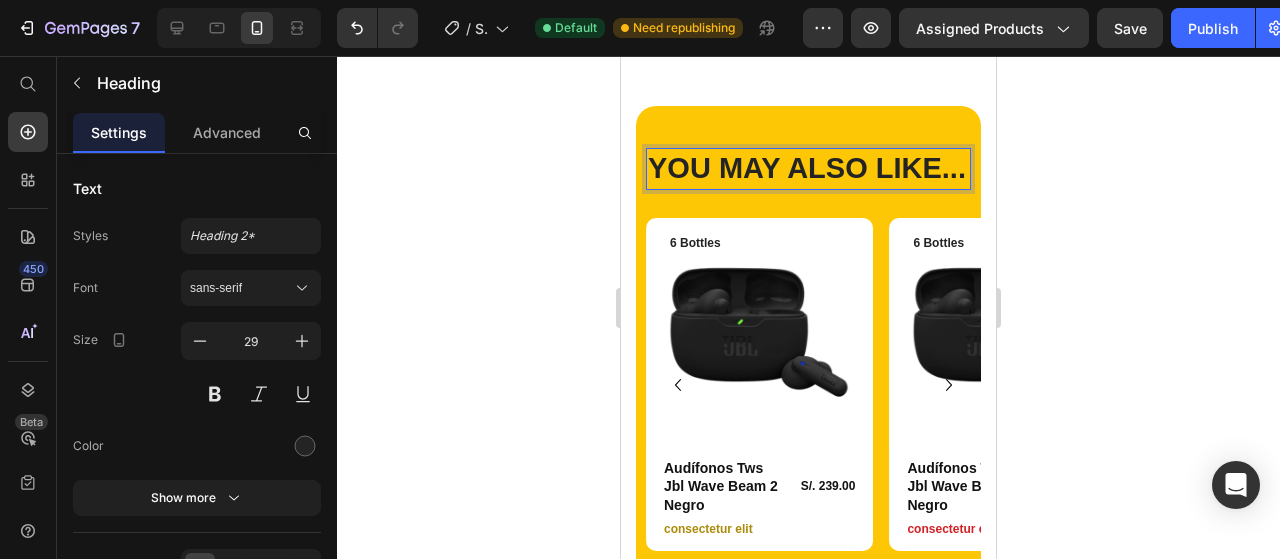 click on "YOU MAY ALSO LIKE..." at bounding box center (808, 169) 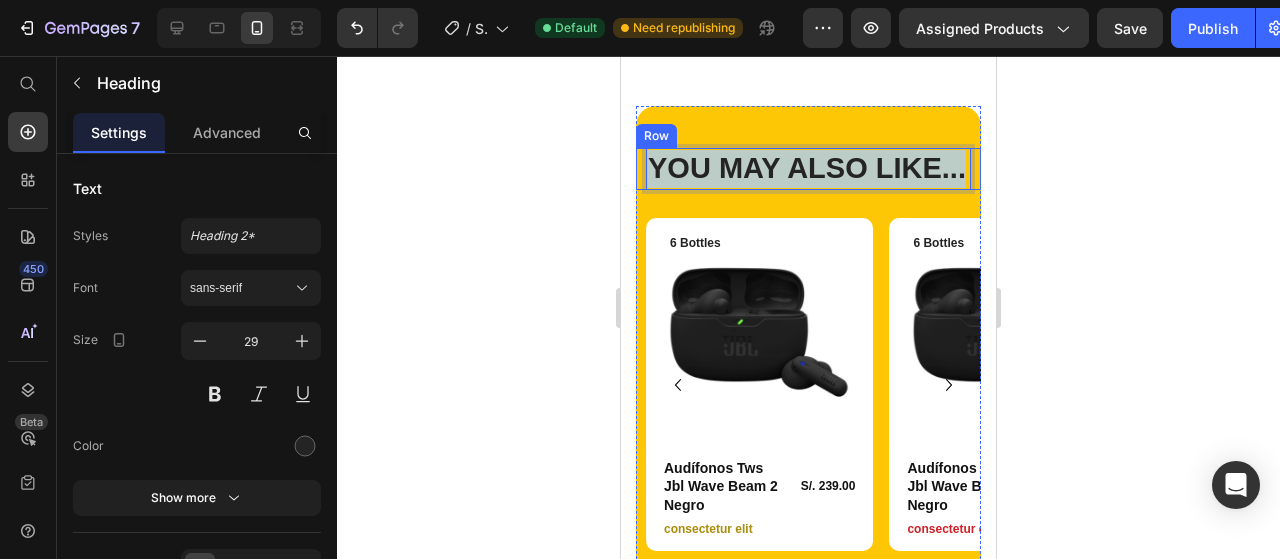 drag, startPoint x: 770, startPoint y: 215, endPoint x: 645, endPoint y: 180, distance: 129.80756 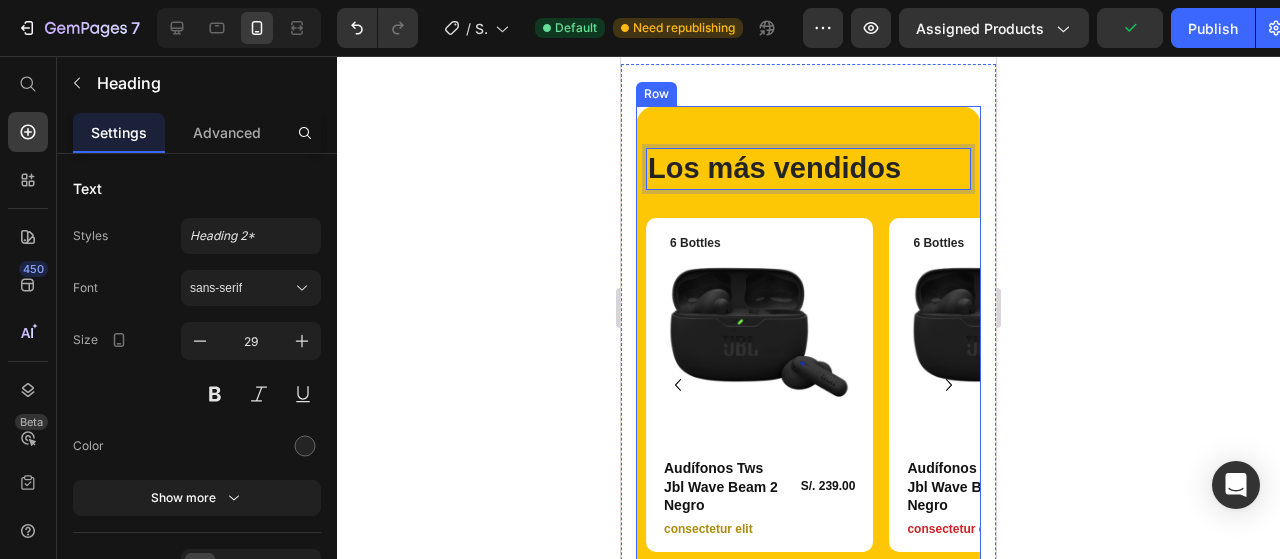 click 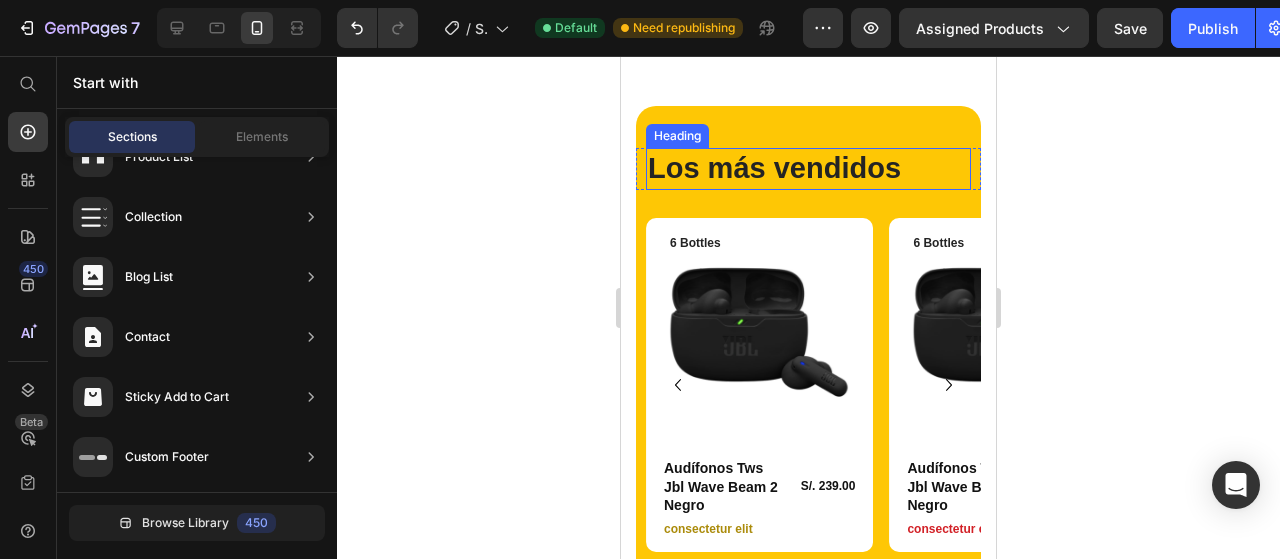 click on "Los más vendidos" at bounding box center [808, 169] 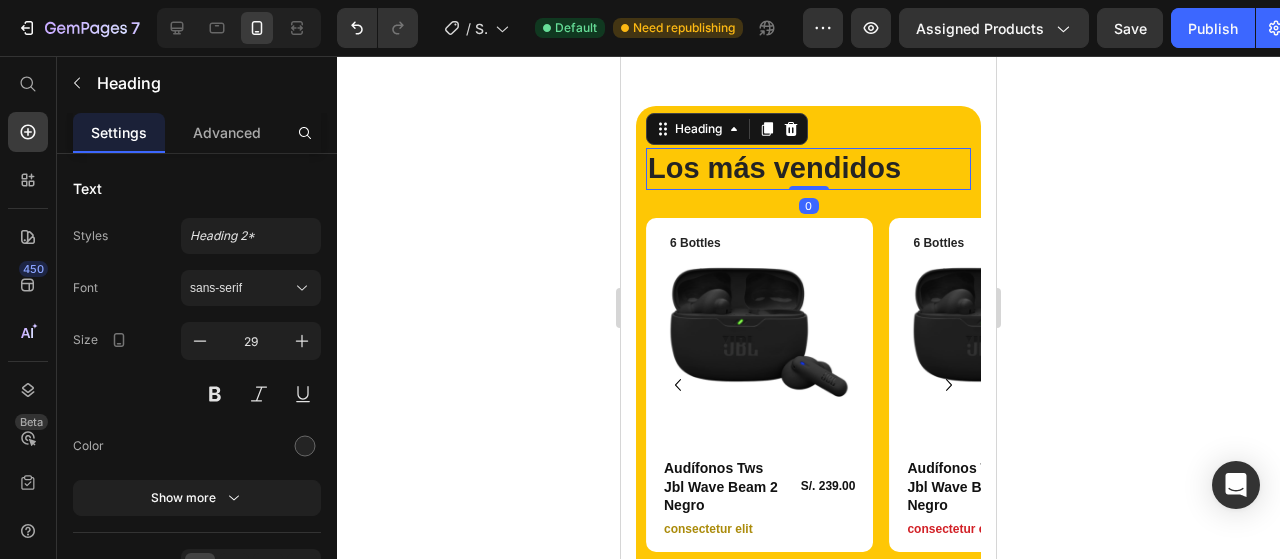 click 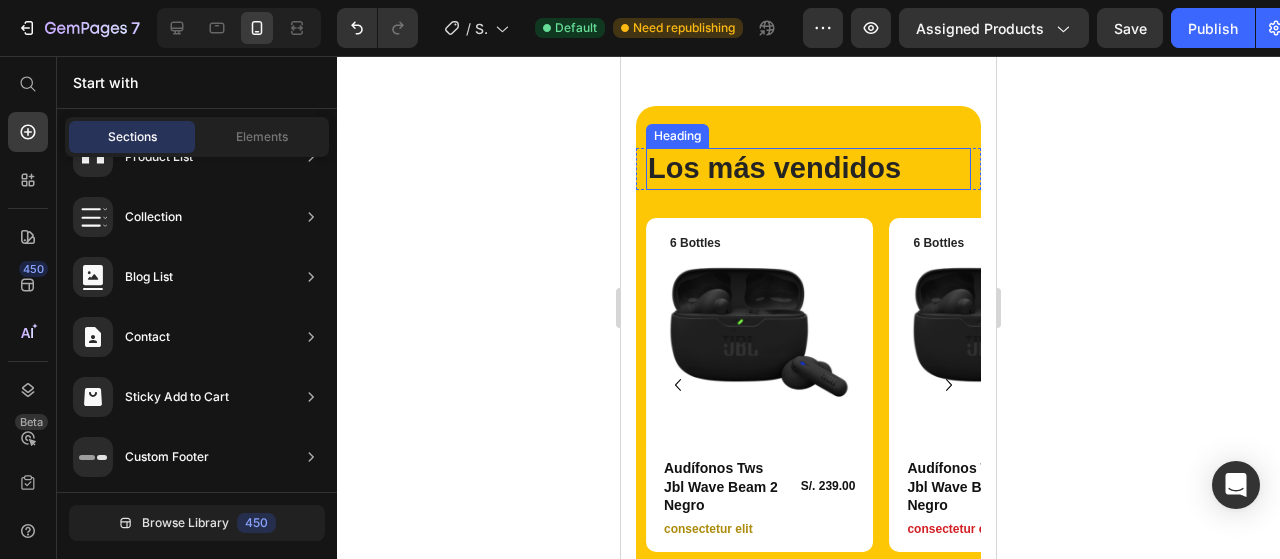 click on "Los más vendidos  Heading Row
Product Images 6 Bottles Text Block Row Audífonos Tws Jbl Wave Beam 2 Negro Product Title S/. 239.00 Product Price Row consectetur elit Text Block Row Product Product Images 6 Bottles Text Block Row Audífonos Tws Jbl Wave Beam 2 Negro Product Title S/. 239.00 Product Price Row consectetur elit Text Block Row Product Product Images 6 Bottles Text Block Row Audífonos Tws Jbl Wave Beam 2 Negro Product Title S/. 239.00 Product Price Row consectetur elit Text Block Row Product Product Images 6 Bottles Text Block Row Audífonos Tws Jbl Wave Beam 2 Negro Product Title S/. 239.00 Product Price Row consectetur elit Text Block Row Product Product Images 6 Bottles Text Block Row Audífonos Tws Jbl Wave Beam 2 Negro Product Title S/. 239.00 Product Price Row consectetur elit Text Block Row Product
[GEOGRAPHIC_DATA]" at bounding box center (808, 349) 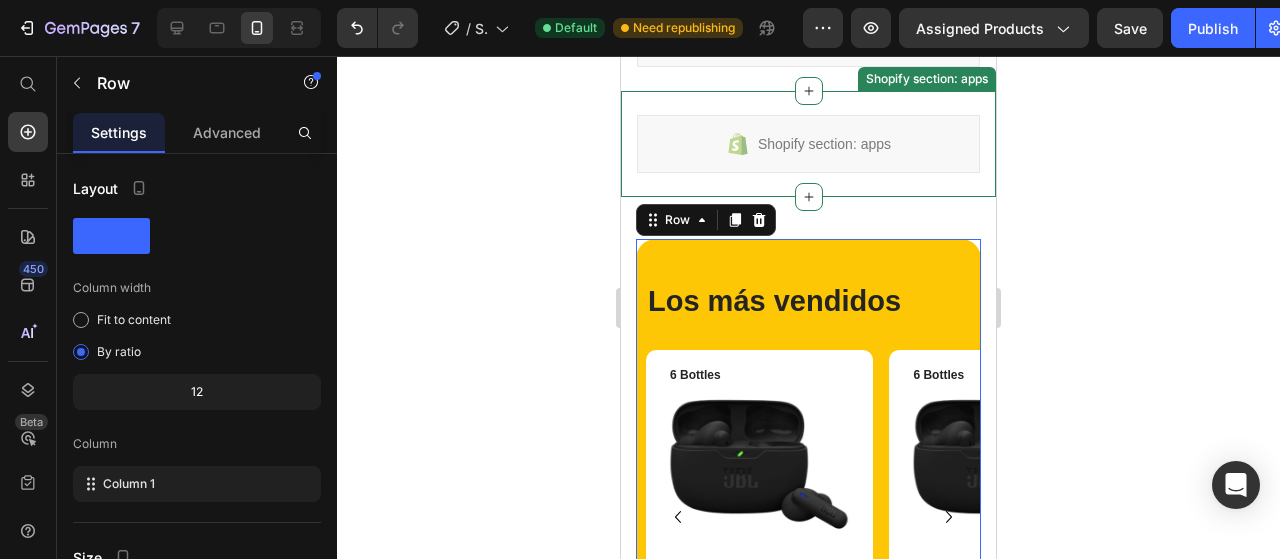 scroll, scrollTop: 1732, scrollLeft: 0, axis: vertical 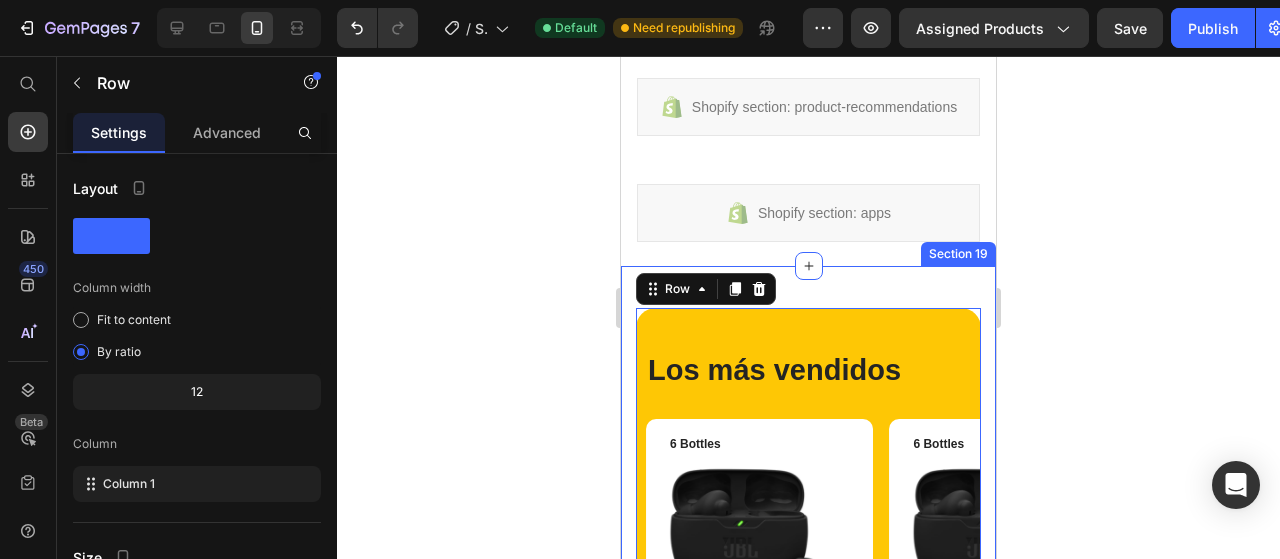 click on "Los más vendidos  Heading Row
Product Images 6 Bottles Text Block Row Audífonos Tws Jbl Wave Beam 2 Negro Product Title S/. 239.00 Product Price Row consectetur elit Text Block Row Product Product Images 6 Bottles Text Block Row Audífonos Tws Jbl Wave Beam 2 Negro Product Title S/. 239.00 Product Price Row consectetur elit Text Block Row Product Product Images 6 Bottles Text Block Row Audífonos Tws Jbl Wave Beam 2 Negro Product Title S/. 239.00 Product Price Row consectetur elit Text Block Row Product Product Images 6 Bottles Text Block Row Audífonos Tws Jbl Wave Beam 2 Negro Product Title S/. 239.00 Product Price Row consectetur elit Text Block Row Product Product Images 6 Bottles Text Block Row Audífonos Tws Jbl Wave Beam 2 Negro Product Title S/. 239.00 Product Price Row consectetur elit Text Block Row Product
Carousel Row   14 Section 19" at bounding box center [808, 553] 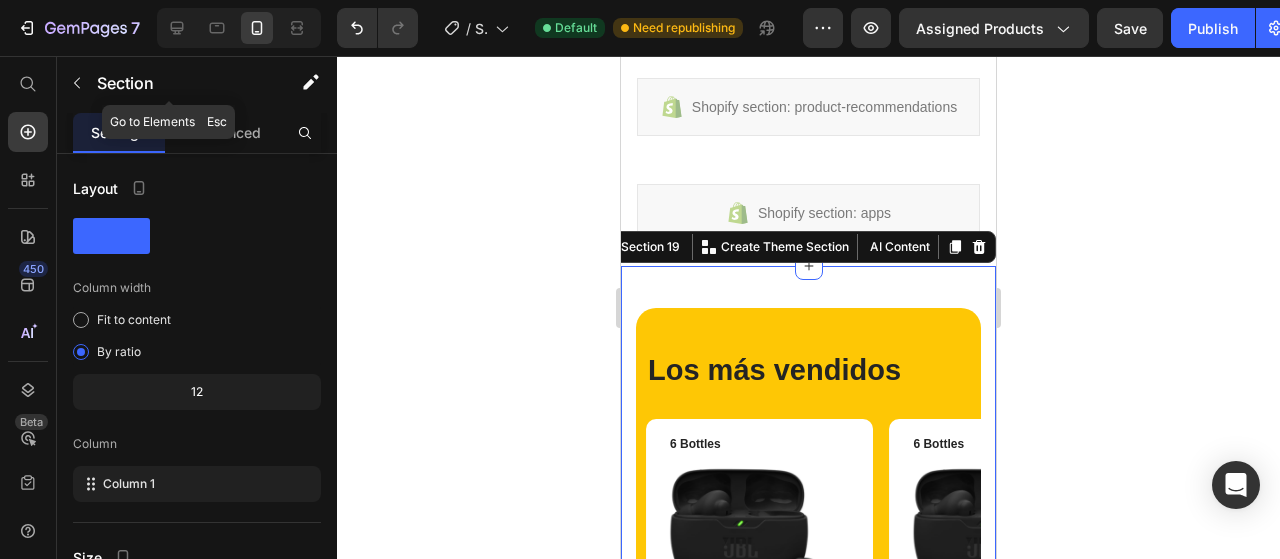 click 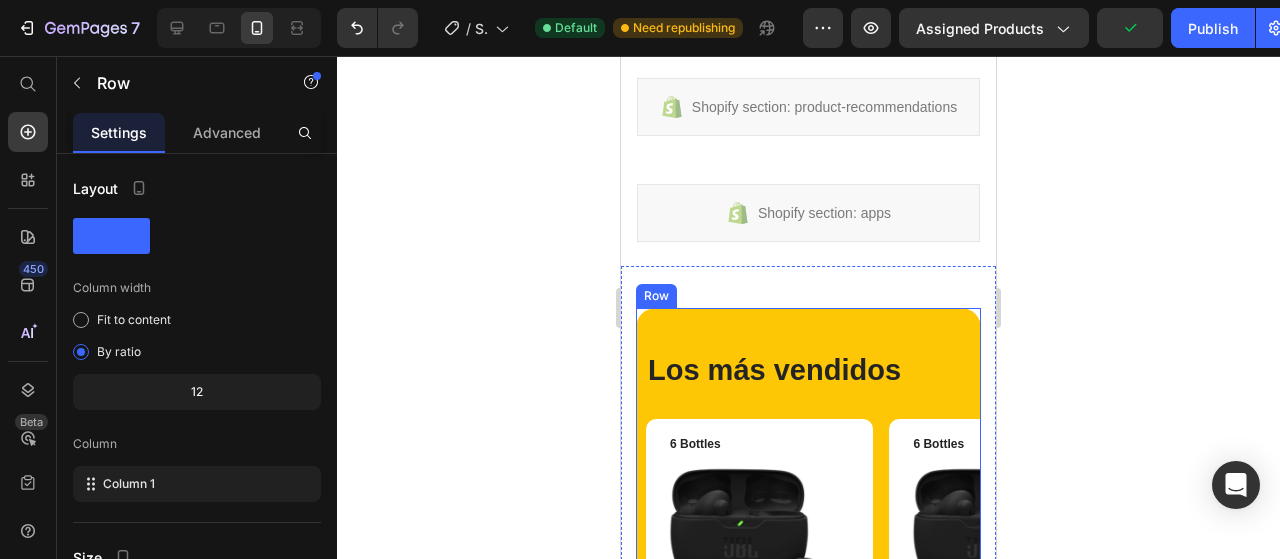 click on "Los más vendidos  Heading Row
Product Images 6 Bottles Text Block Row Audífonos Tws Jbl Wave Beam 2 Negro Product Title S/. 239.00 Product Price Row consectetur elit Text Block Row Product Product Images 6 Bottles Text Block Row Audífonos Tws Jbl Wave Beam 2 Negro Product Title S/. 239.00 Product Price Row consectetur elit Text Block Row Product Product Images 6 Bottles Text Block Row Audífonos Tws Jbl Wave Beam 2 Negro Product Title S/. 239.00 Product Price Row consectetur elit Text Block Row Product Product Images 6 Bottles Text Block Row Audífonos Tws Jbl Wave Beam 2 Negro Product Title S/. 239.00 Product Price Row consectetur elit Text Block Row Product Product Images 6 Bottles Text Block Row Audífonos Tws Jbl Wave Beam 2 Negro Product Title S/. 239.00 Product Price Row consectetur elit Text Block Row Product
[GEOGRAPHIC_DATA]" at bounding box center (808, 551) 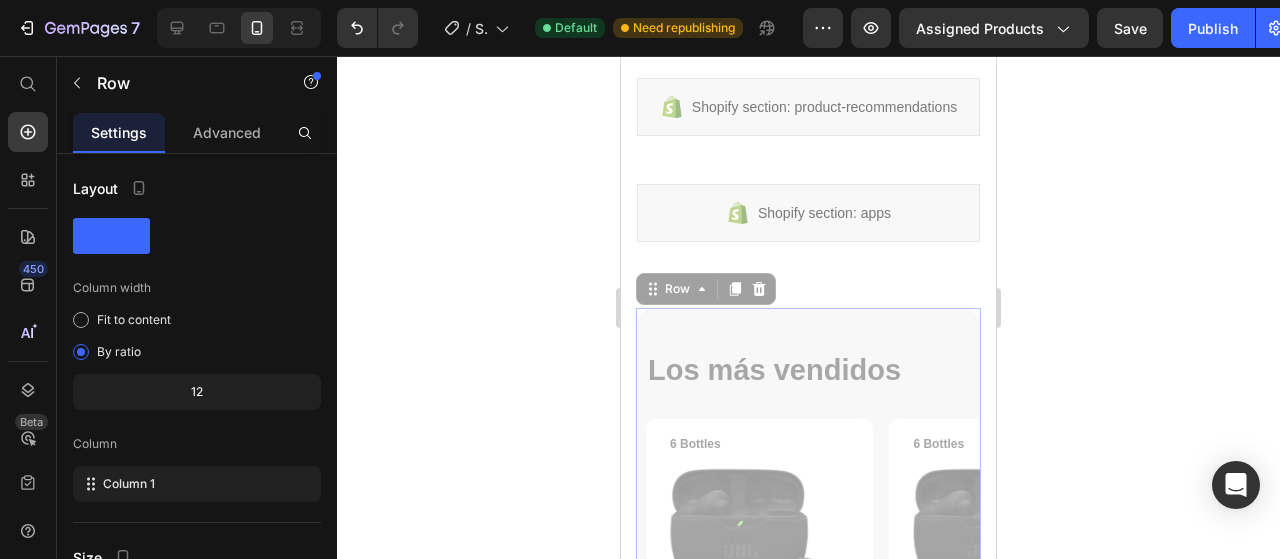 drag, startPoint x: 927, startPoint y: 354, endPoint x: 928, endPoint y: 163, distance: 191.00262 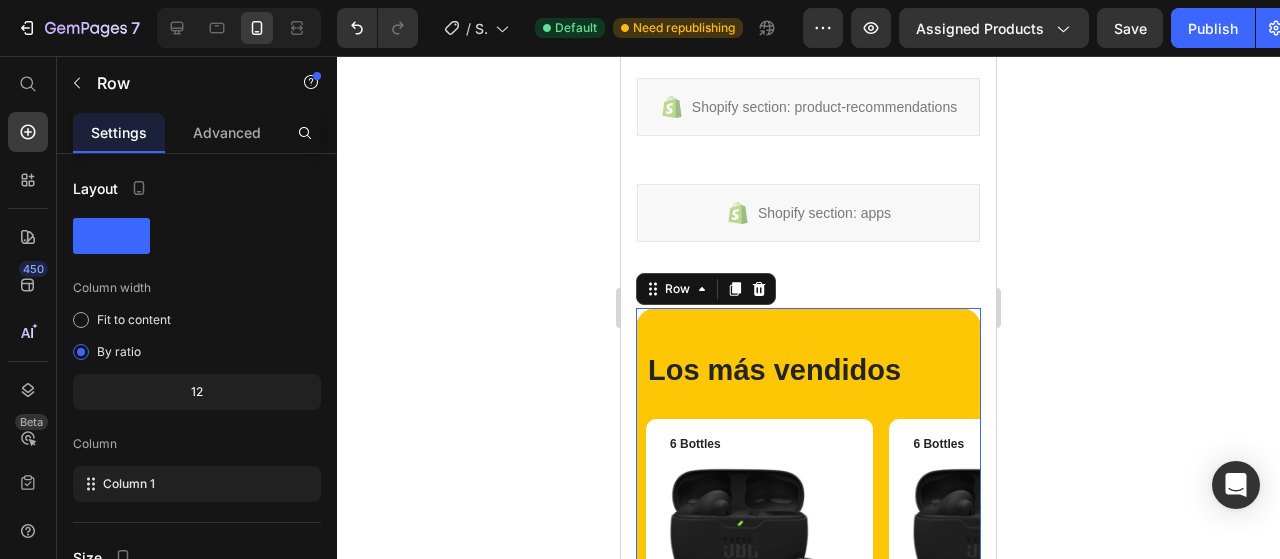 drag, startPoint x: 878, startPoint y: 345, endPoint x: 824, endPoint y: 188, distance: 166.0271 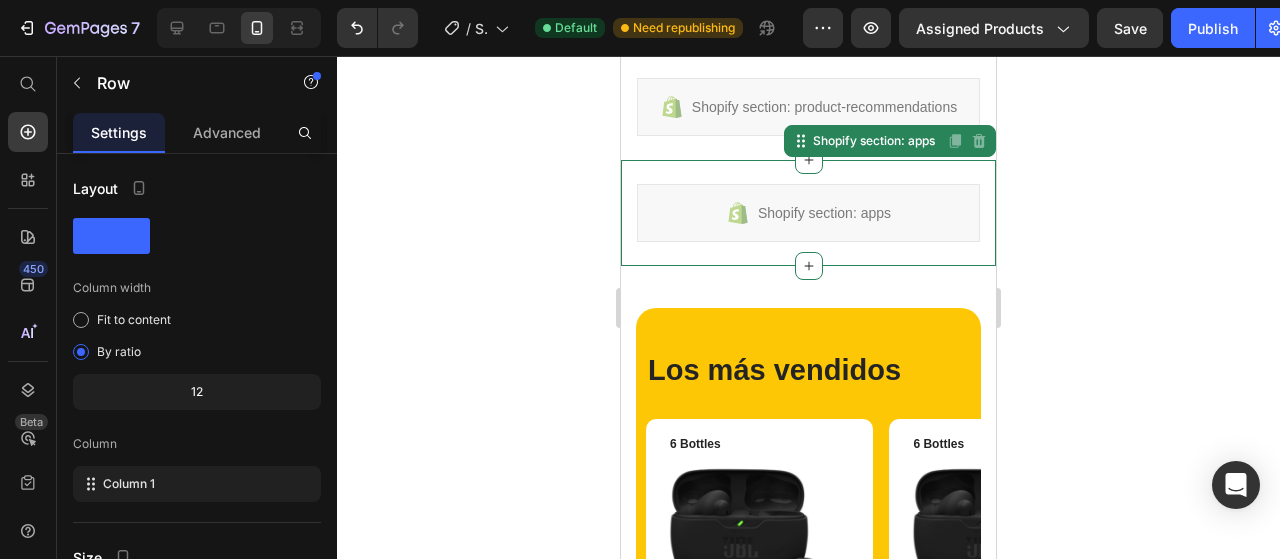 click on "Shopify section: apps Shopify section: apps   Disabled. Please edit in Shopify Editor Disabled. Please edit in Shopify Editor" at bounding box center (808, 213) 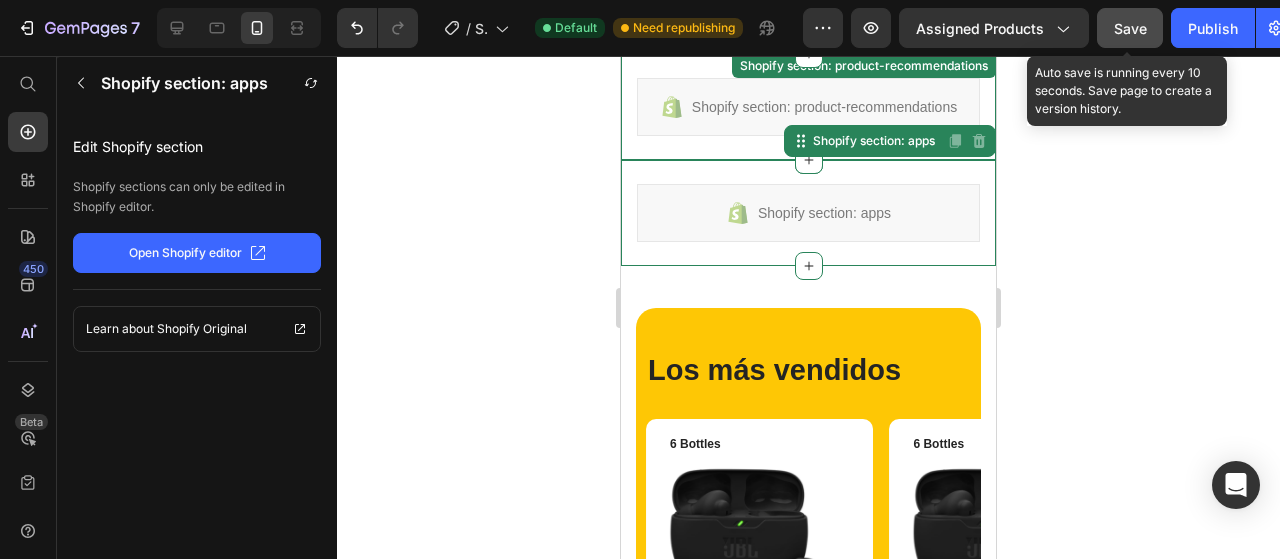 click on "Save" at bounding box center (1130, 28) 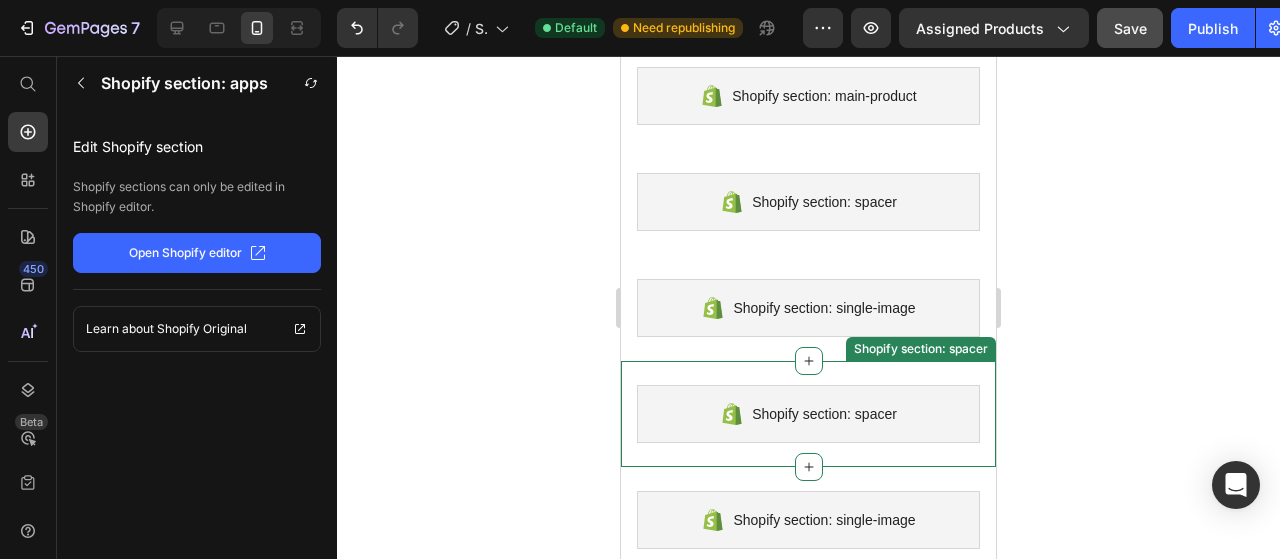 scroll, scrollTop: 0, scrollLeft: 0, axis: both 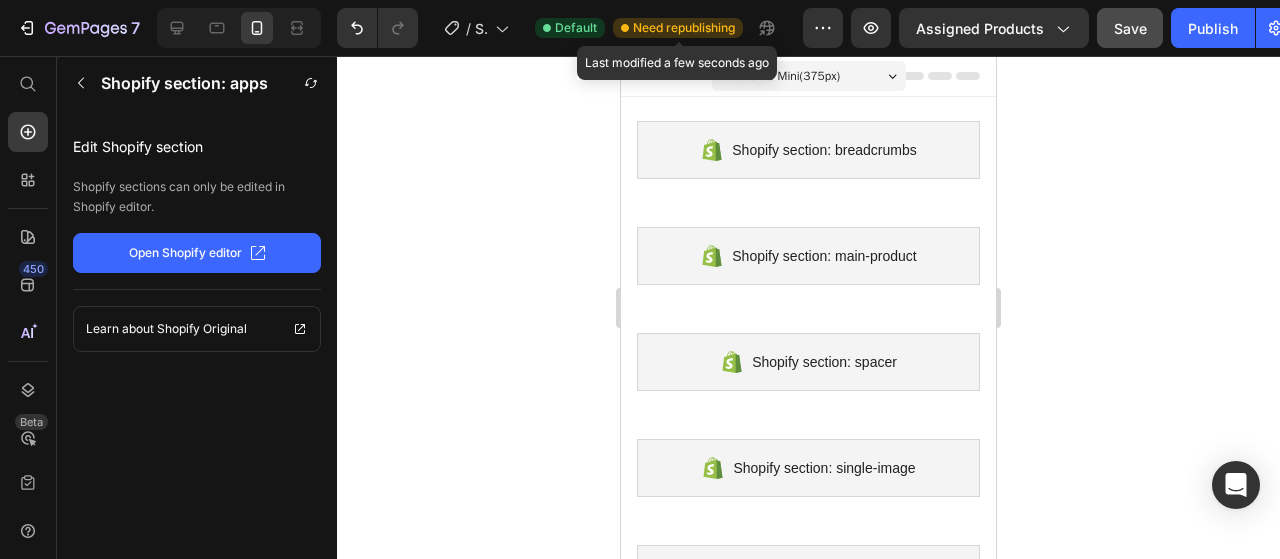 click on "Need republishing" at bounding box center (684, 28) 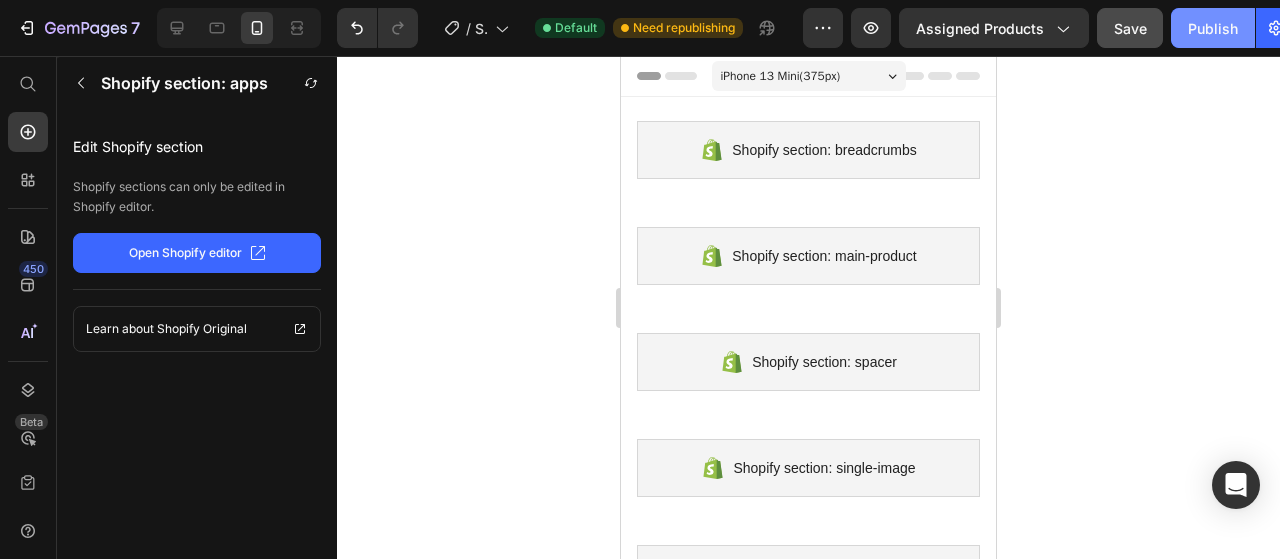 click on "Publish" 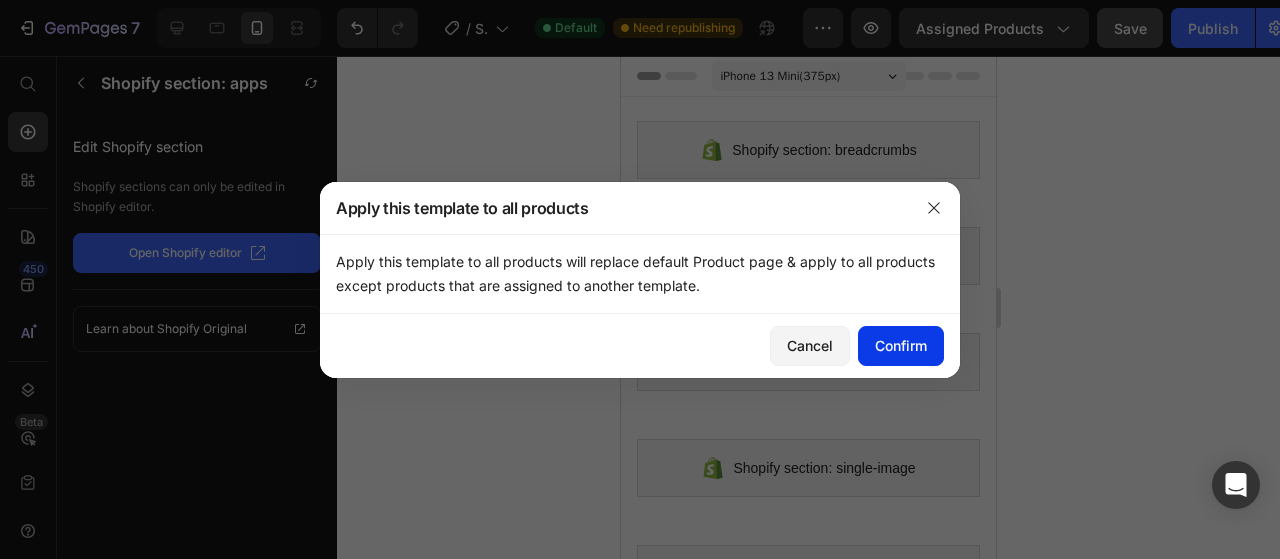 click on "Confirm" at bounding box center (901, 345) 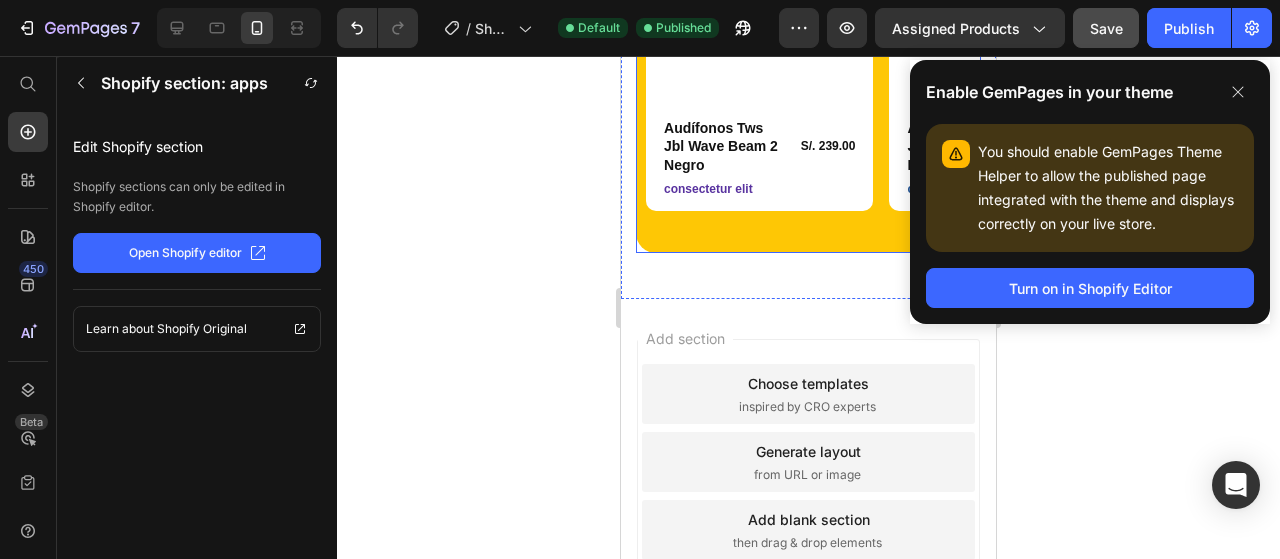 scroll, scrollTop: 1871, scrollLeft: 0, axis: vertical 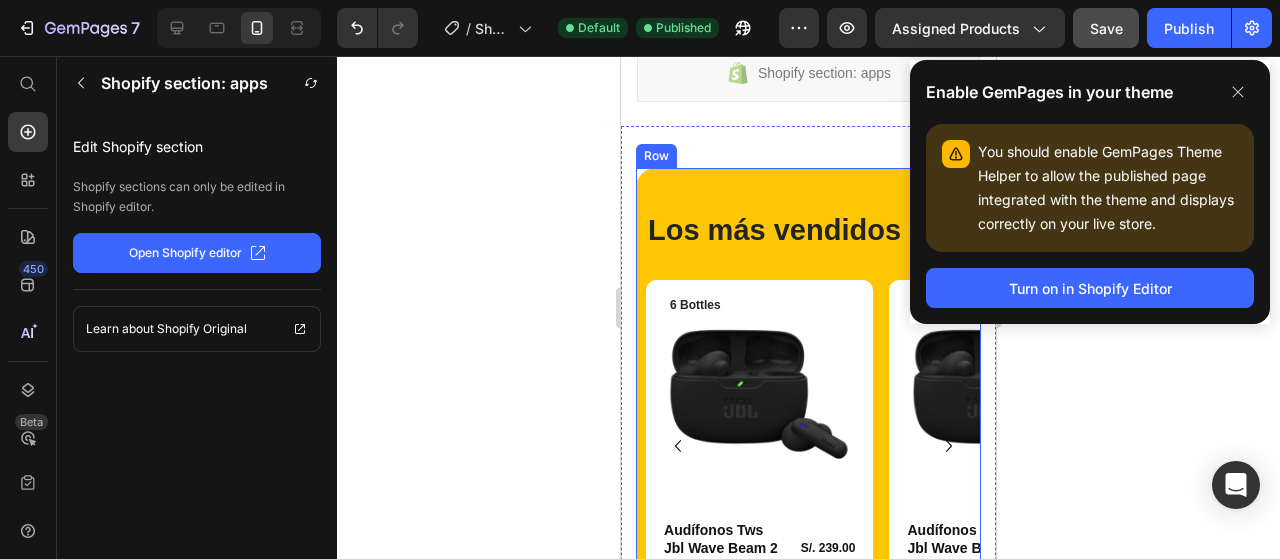 click on "Los más vendidos  Heading Row
Product Images 6 Bottles Text Block Row Audífonos Tws Jbl Wave Beam 2 Negro Product Title S/. 239.00 Product Price Row consectetur elit Text Block Row Product Product Images 6 Bottles Text Block Row Audífonos Tws Jbl Wave Beam 2 Negro Product Title S/. 239.00 Product Price Row consectetur elit Text Block Row Product Product Images 6 Bottles Text Block Row Audífonos Tws Jbl Wave Beam 2 Negro Product Title S/. 239.00 Product Price Row consectetur elit Text Block Row Product Product Images 6 Bottles Text Block Row Audífonos Tws Jbl Wave Beam 2 Negro Product Title S/. 239.00 Product Price Row consectetur elit Text Block Row Product Product Images 6 Bottles Text Block Row Audífonos Tws Jbl Wave Beam 2 Negro Product Title S/. 239.00 Product Price Row consectetur elit Text Block Row Product
[GEOGRAPHIC_DATA]" at bounding box center [808, 411] 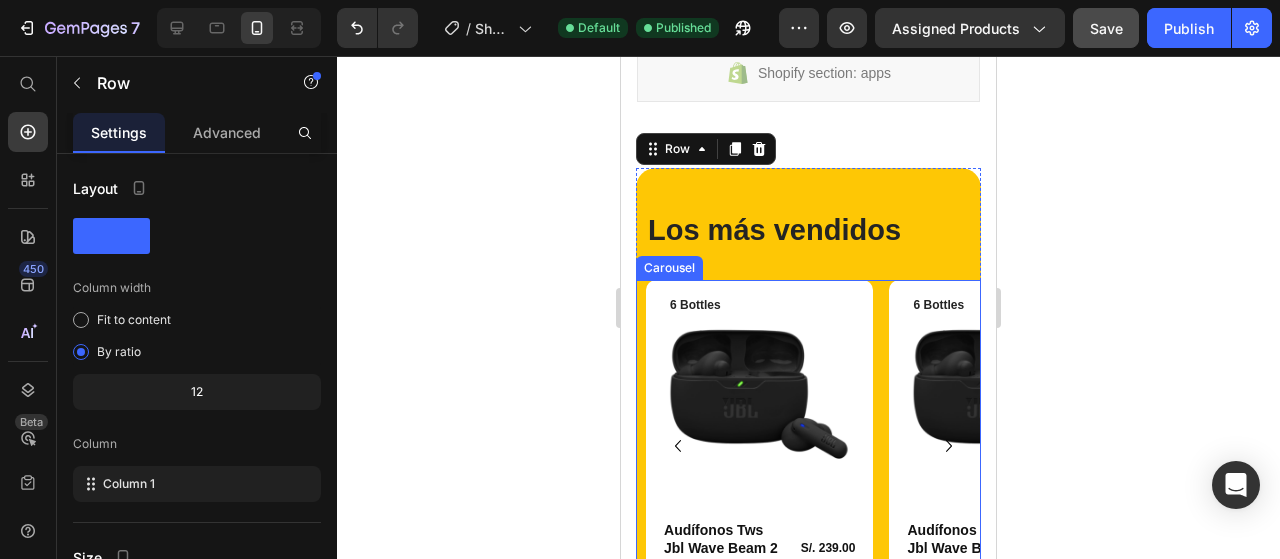 click 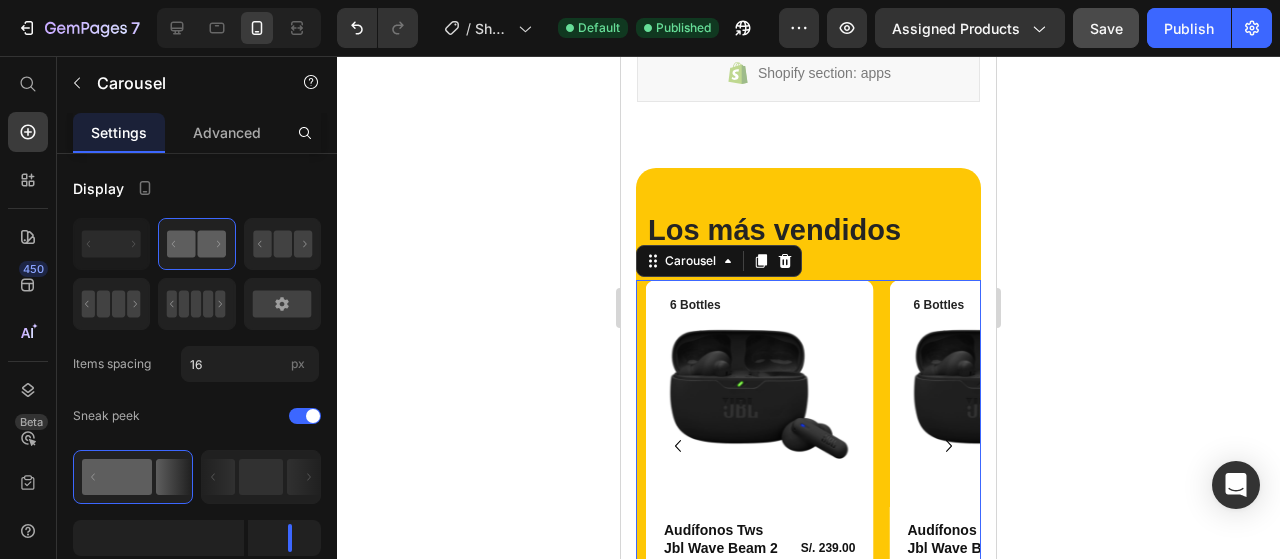 click 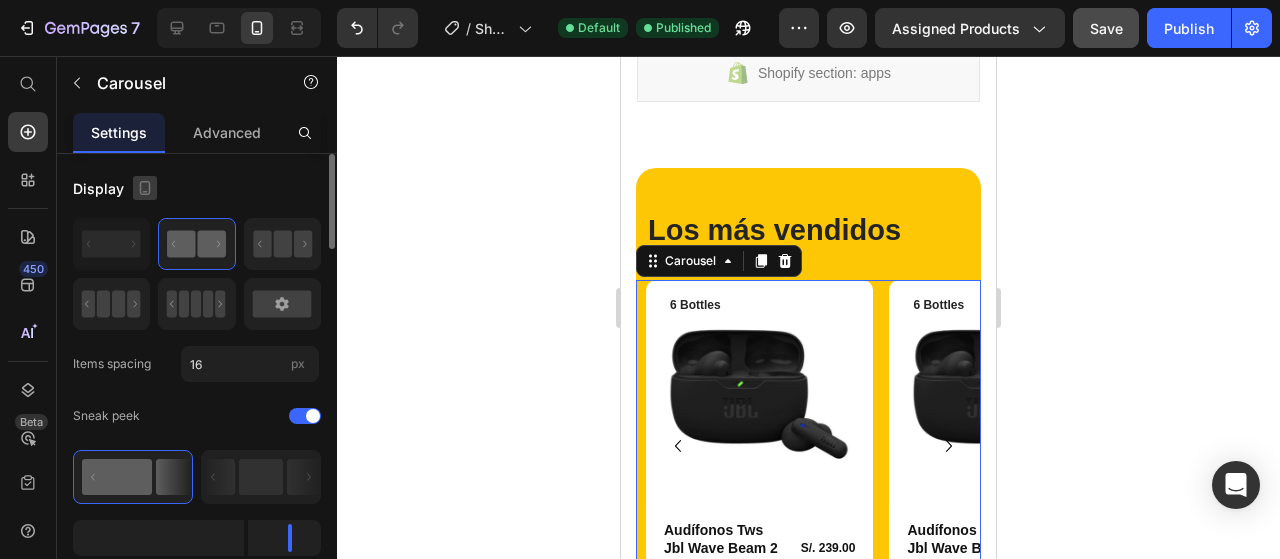 click on "Display" at bounding box center [197, 188] 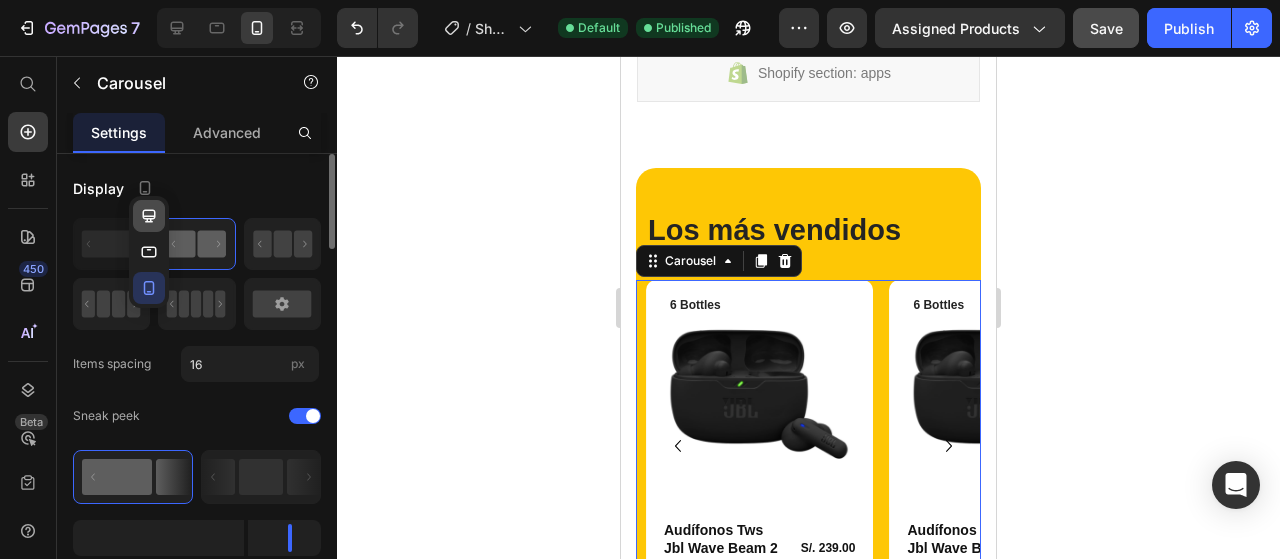 click 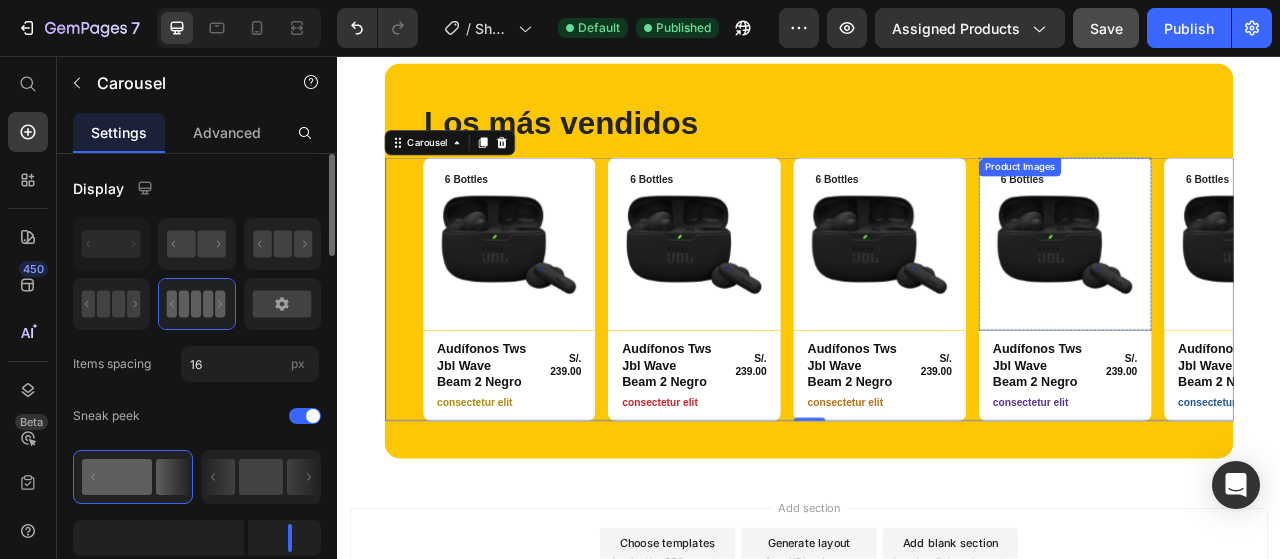 scroll, scrollTop: 1910, scrollLeft: 0, axis: vertical 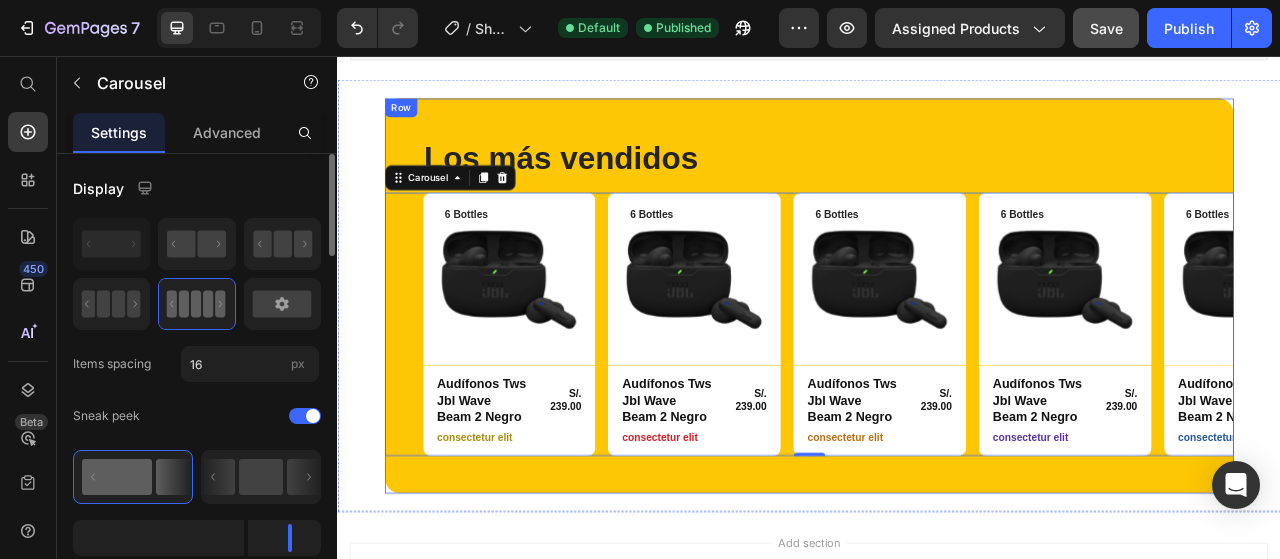 click on "Los más vendidos  Heading Row Product Images 6 Bottles Text Block Row Audífonos Tws Jbl Wave Beam 2 Negro Product Title S/. 239.00 Product Price Row consectetur elit Text Block Row Product Product Images 6 Bottles Text Block Row Audífonos Tws Jbl Wave Beam 2 Negro Product Title S/. 239.00 Product Price Row consectetur elit Text Block Row Product Product Images 6 Bottles Text Block Row Audífonos Tws Jbl Wave Beam 2 Negro Product Title S/. 239.00 Product Price Row consectetur elit Text Block Row Product Product Images 6 Bottles Text Block Row Audífonos Tws Jbl Wave Beam 2 Negro Product Title S/. 239.00 Product Price Row consectetur elit Text Block Row Product Product Images 6 Bottles Text Block Row Audífonos Tws Jbl Wave Beam 2 Negro Product Title S/. 239.00 Product Price Row consectetur elit Text Block Row Product Carousel   0 Row" at bounding box center [937, 361] 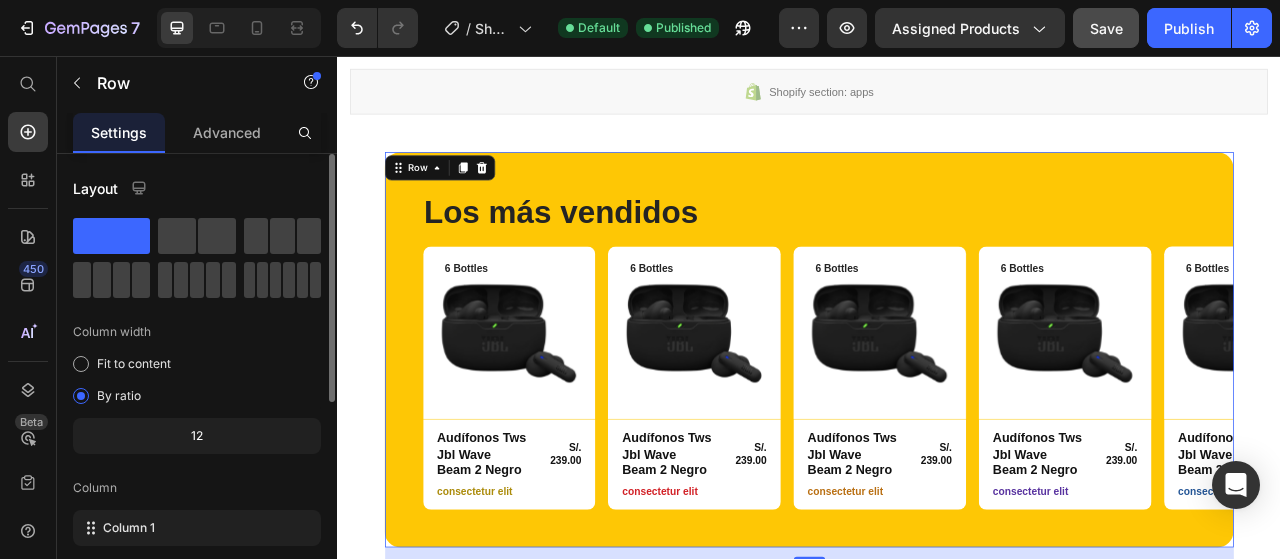 scroll, scrollTop: 1810, scrollLeft: 0, axis: vertical 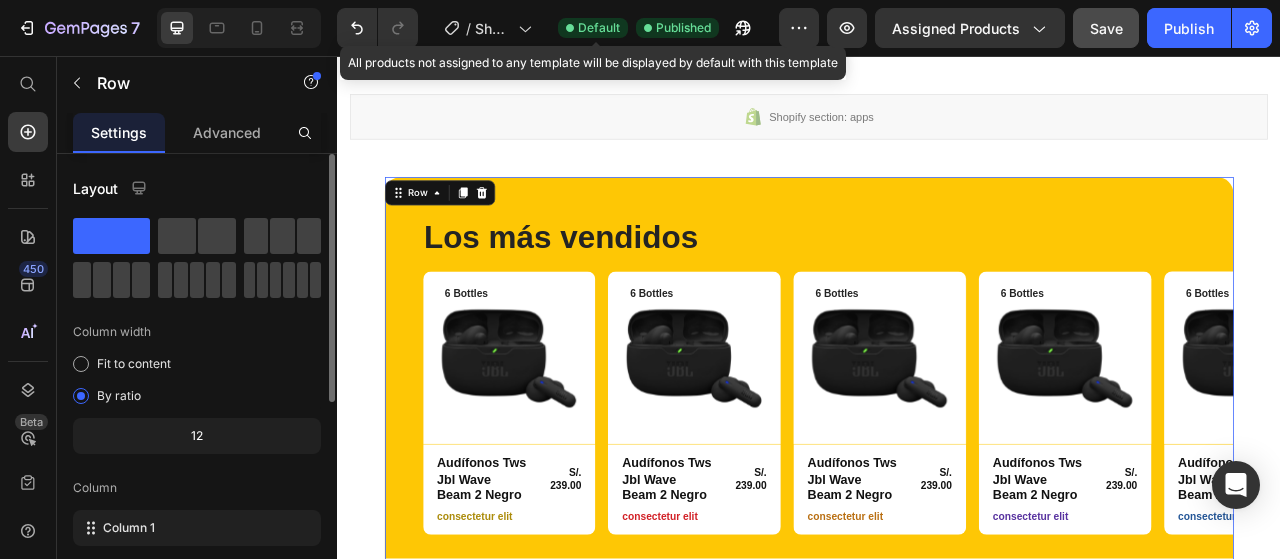 click 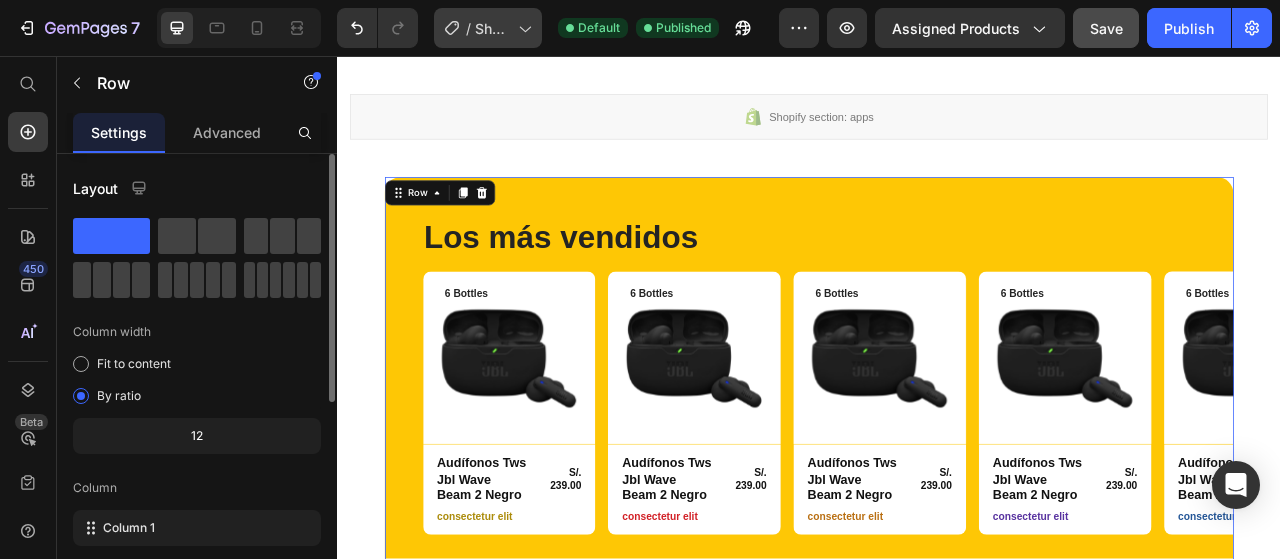 click 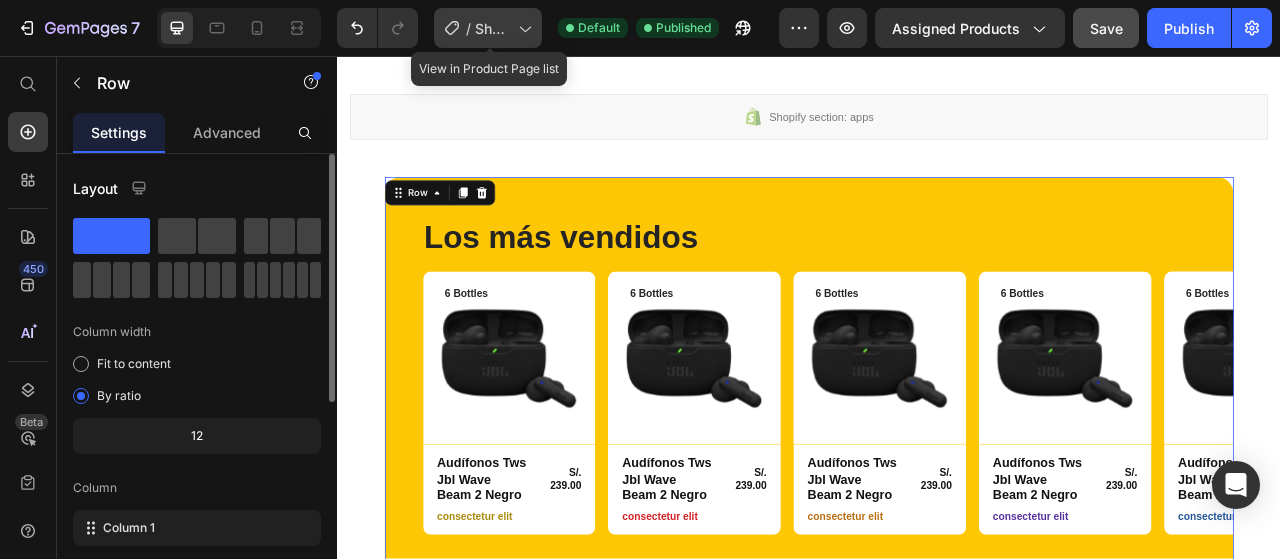 click 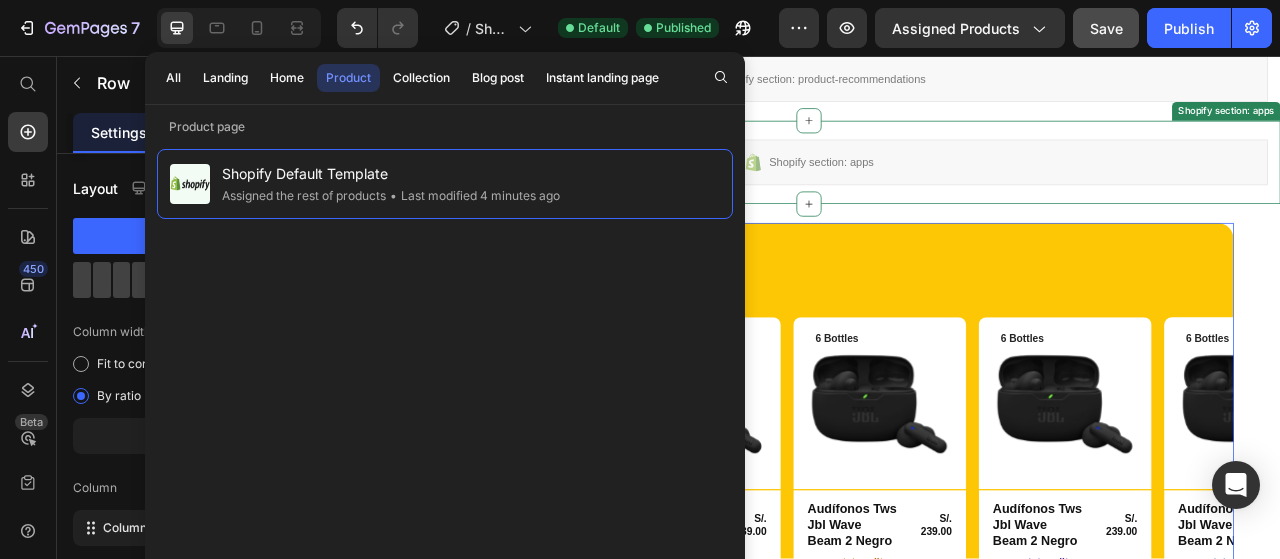 scroll, scrollTop: 1710, scrollLeft: 0, axis: vertical 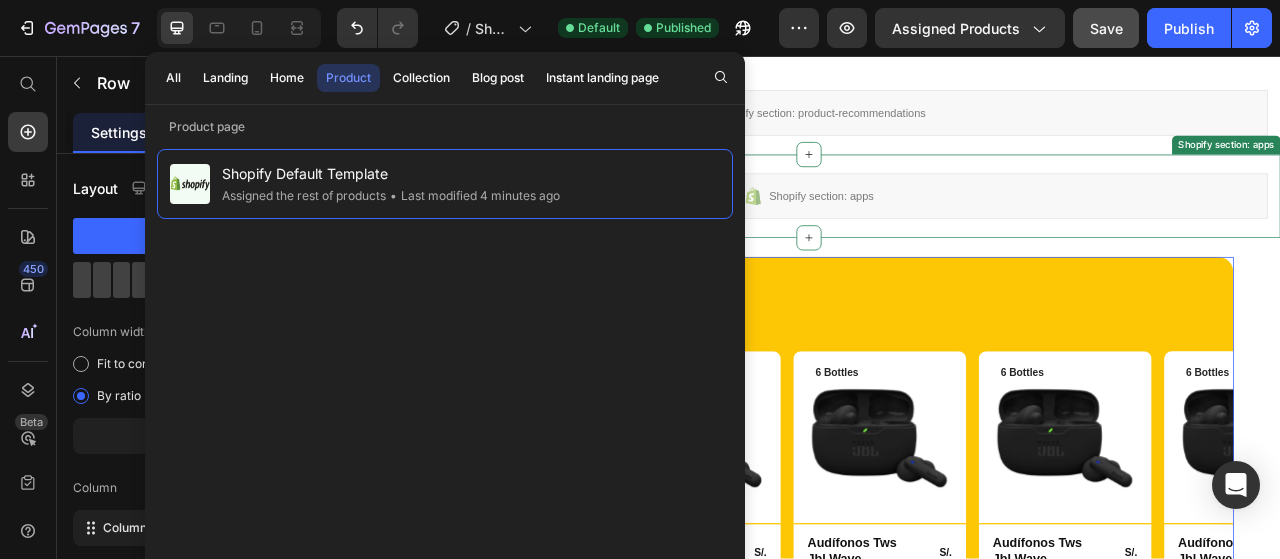 click on "Shopify section: apps Shopify section: apps" at bounding box center (937, 235) 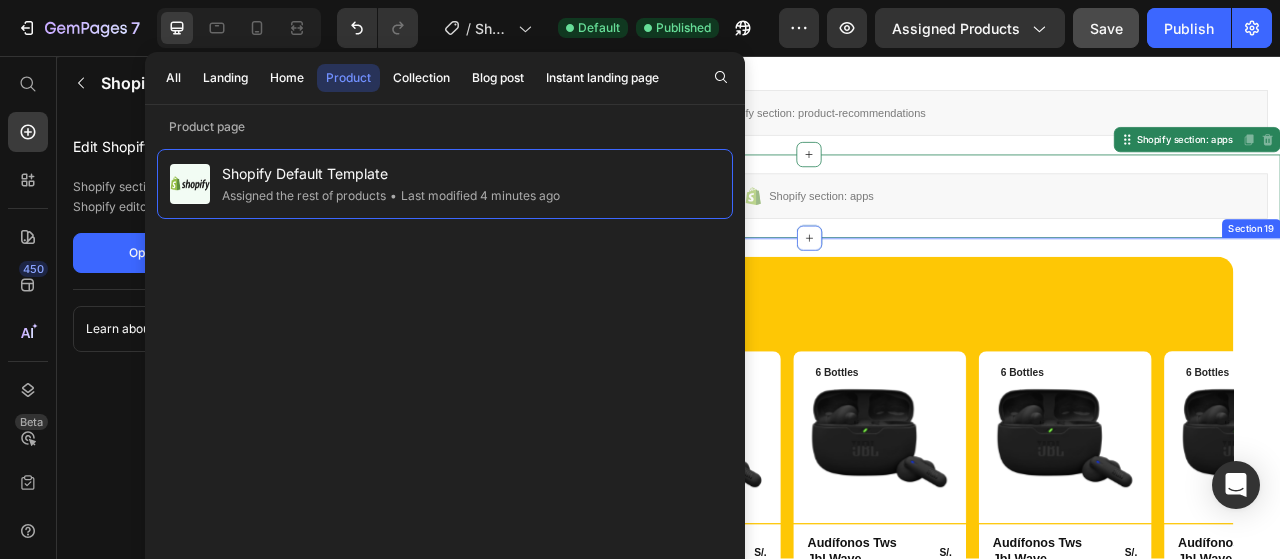 click on "Los más vendidos  Heading Row Product Images 6 Bottles Text Block Row Audífonos Tws Jbl Wave Beam 2 Negro Product Title S/. 239.00 Product Price Row consectetur elit Text Block Row Product Product Images 6 Bottles Text Block Row Audífonos Tws Jbl Wave Beam 2 Negro Product Title S/. 239.00 Product Price Row consectetur elit Text Block Row Product Product Images 6 Bottles Text Block Row Audífonos Tws Jbl Wave Beam 2 Negro Product Title S/. 239.00 Product Price Row consectetur elit Text Block Row Product Product Images 6 Bottles Text Block Row Audífonos Tws Jbl Wave Beam 2 Negro Product Title S/. 239.00 Product Price Row consectetur elit Text Block Row Product Product Images 6 Bottles Text Block Row Audífonos Tws Jbl Wave Beam 2 Negro Product Title S/. 239.00 Product Price Row consectetur elit Text Block Row Product Carousel Row" at bounding box center (937, 563) 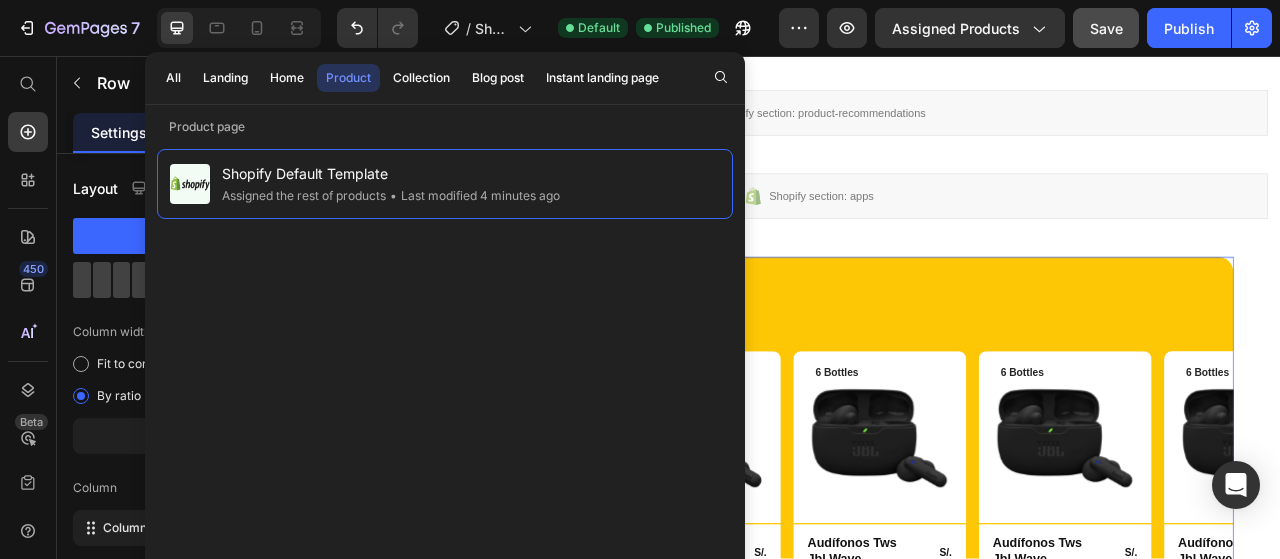 click on "Los más vendidos" at bounding box center (937, 388) 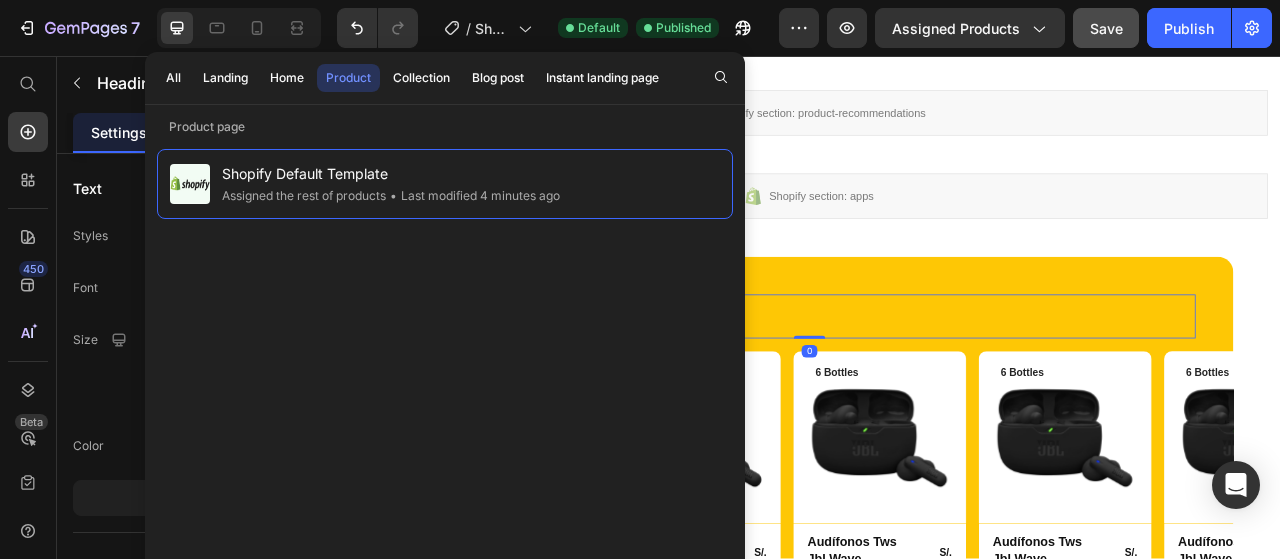 click on "/  Shopify Original Product Template Default Published" 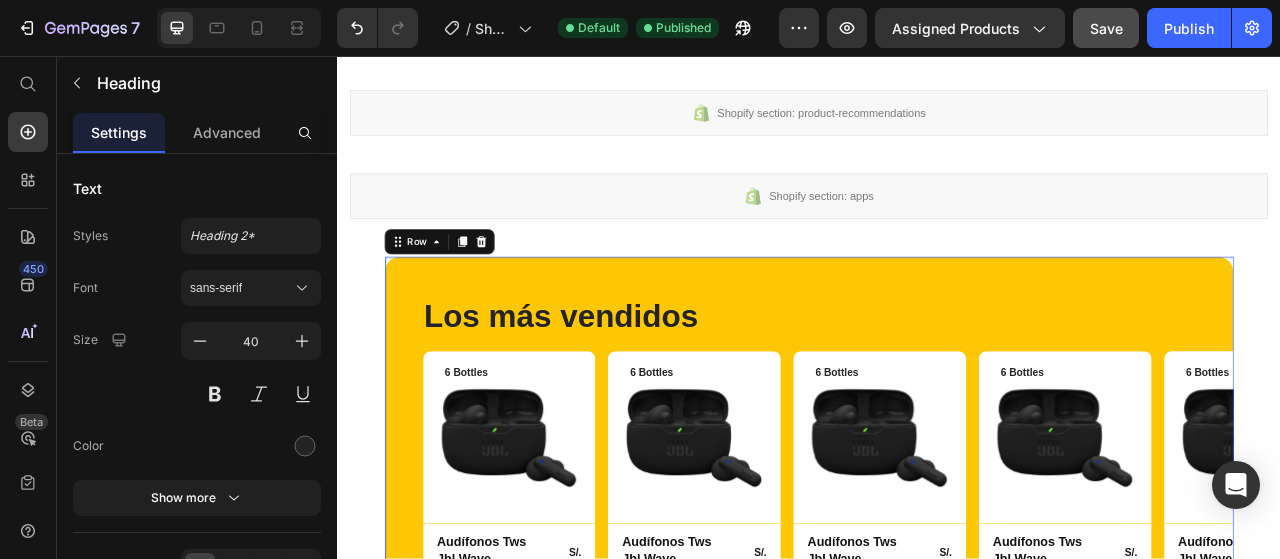 click on "Los más vendidos  Heading Row Product Images 6 Bottles Text Block Row Audífonos Tws Jbl Wave Beam 2 Negro Product Title S/. 239.00 Product Price Row consectetur elit Text Block Row Product Product Images 6 Bottles Text Block Row Audífonos Tws Jbl Wave Beam 2 Negro Product Title S/. 239.00 Product Price Row consectetur elit Text Block Row Product Product Images 6 Bottles Text Block Row Audífonos Tws Jbl Wave Beam 2 Negro Product Title S/. 239.00 Product Price Row consectetur elit Text Block Row Product Product Images 6 Bottles Text Block Row Audífonos Tws Jbl Wave Beam 2 Negro Product Title S/. 239.00 Product Price Row consectetur elit Text Block Row Product Product Images 6 Bottles Text Block Row Audífonos Tws Jbl Wave Beam 2 Negro Product Title S/. 239.00 Product Price Row consectetur elit Text Block Row Product Carousel Row   16" at bounding box center [937, 563] 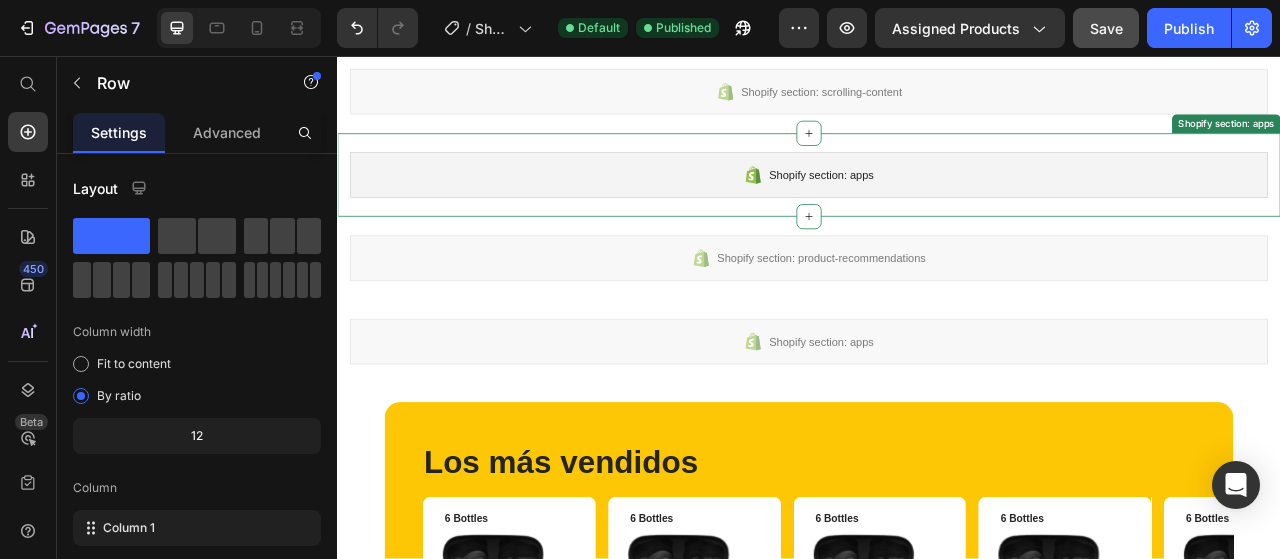scroll, scrollTop: 1600, scrollLeft: 0, axis: vertical 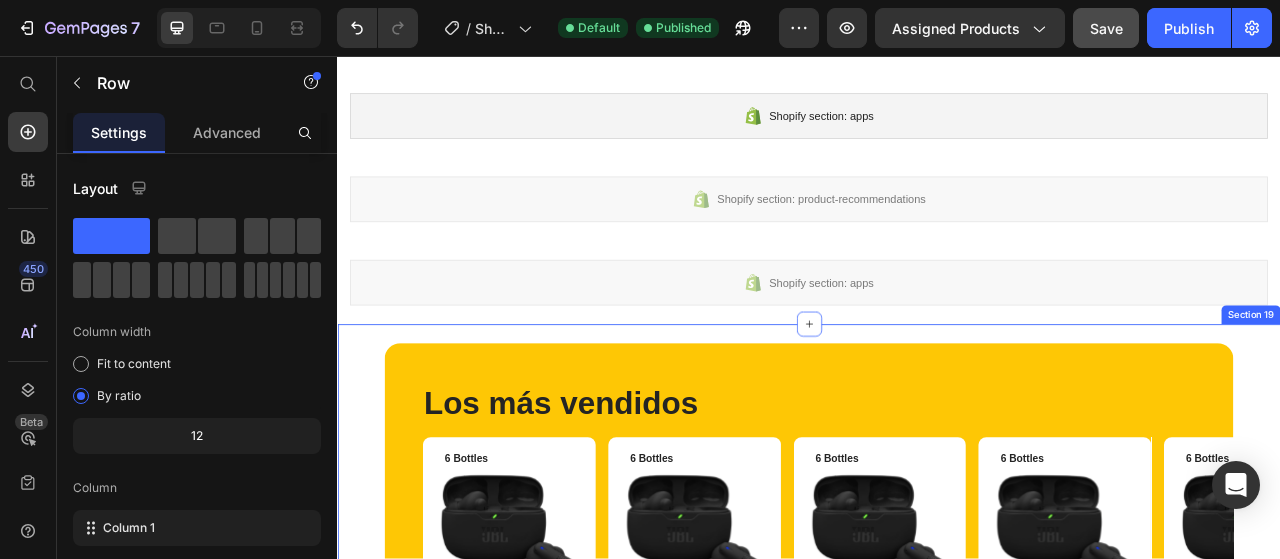 click on "Los más vendidos  Heading Row Product Images 6 Bottles Text Block Row Audífonos Tws Jbl Wave Beam 2 Negro Product Title S/. 239.00 Product Price Row consectetur elit Text Block Row Product Product Images 6 Bottles Text Block Row Audífonos Tws Jbl Wave Beam 2 Negro Product Title S/. 239.00 Product Price Row consectetur elit Text Block Row Product Product Images 6 Bottles Text Block Row Audífonos Tws Jbl Wave Beam 2 Negro Product Title S/. 239.00 Product Price Row consectetur elit Text Block Row Product Product Images 6 Bottles Text Block Row Audífonos Tws Jbl Wave Beam 2 Negro Product Title S/. 239.00 Product Price Row consectetur elit Text Block Row Product Product Images 6 Bottles Text Block Row Audífonos Tws Jbl Wave Beam 2 Negro Product Title S/. 239.00 Product Price Row consectetur elit Text Block Row Product Carousel Row Section 19" at bounding box center [937, 673] 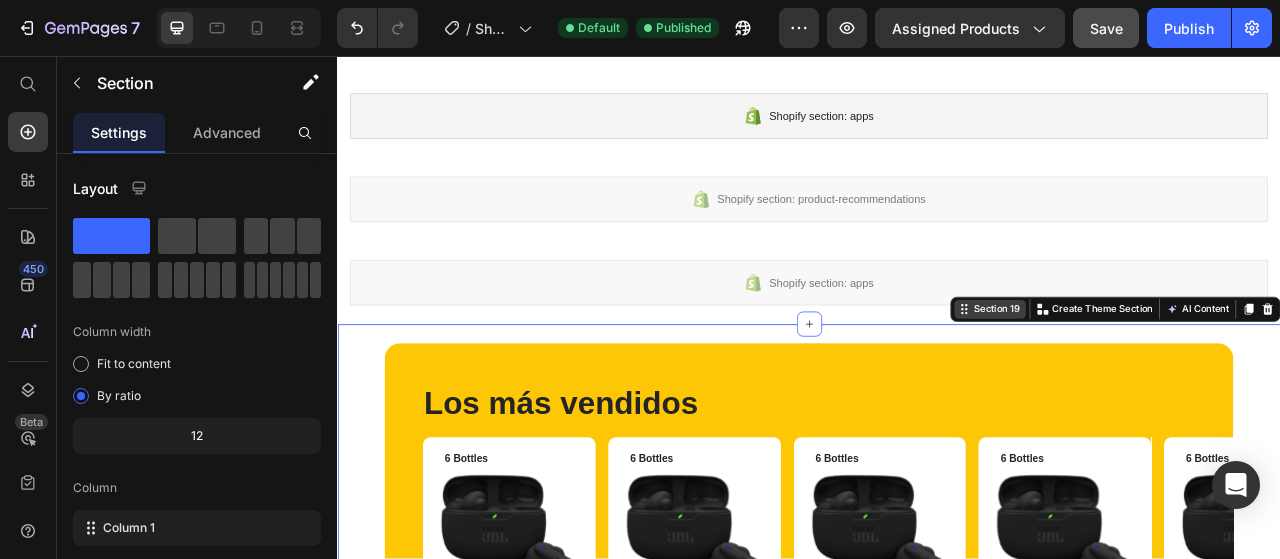 click on "Section 19" at bounding box center [1175, 379] 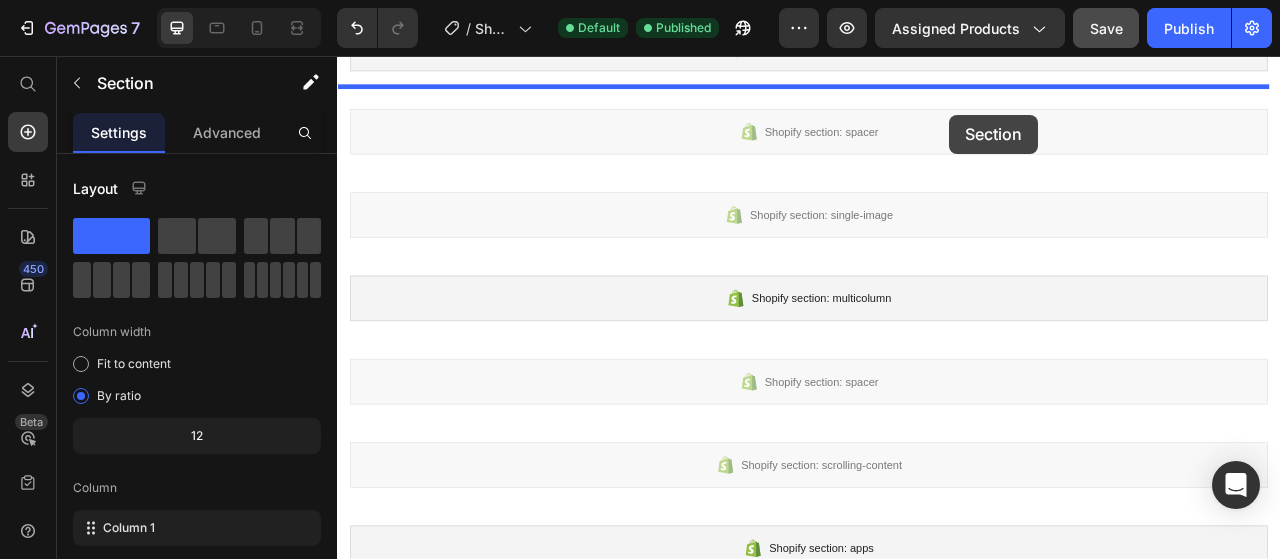 scroll, scrollTop: 1032, scrollLeft: 0, axis: vertical 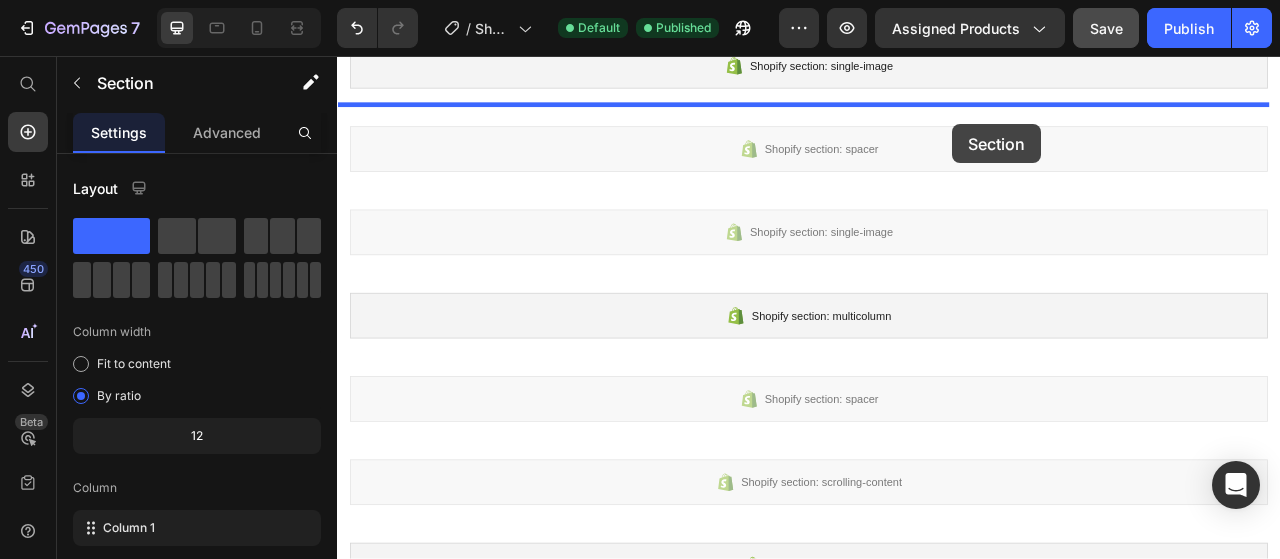 drag, startPoint x: 1162, startPoint y: 372, endPoint x: 1119, endPoint y: 142, distance: 233.98505 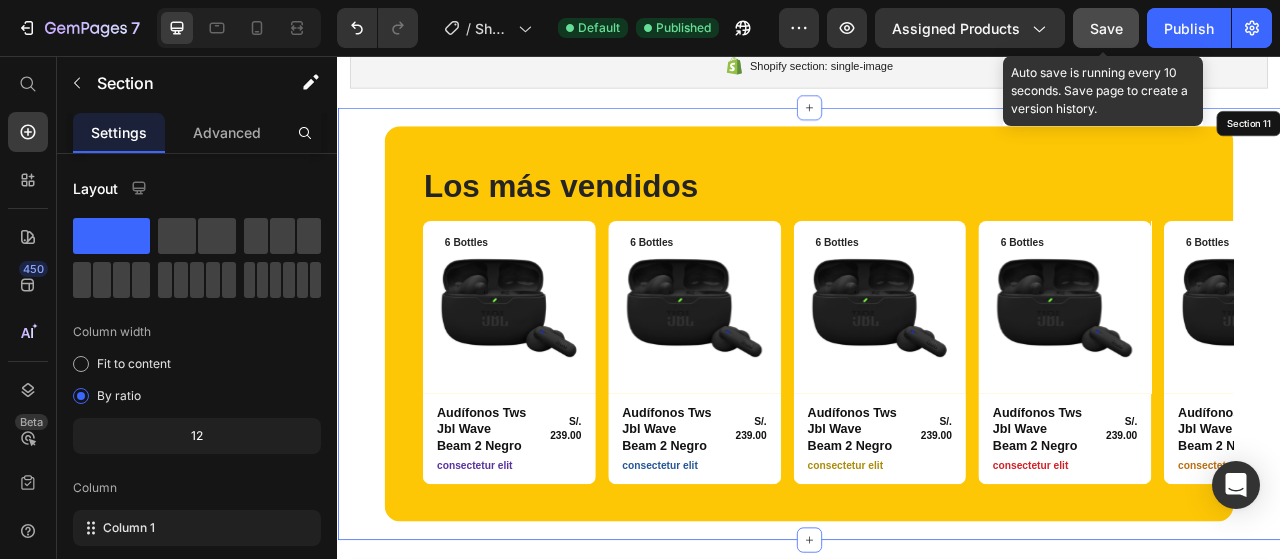 click on "Save" at bounding box center (1106, 28) 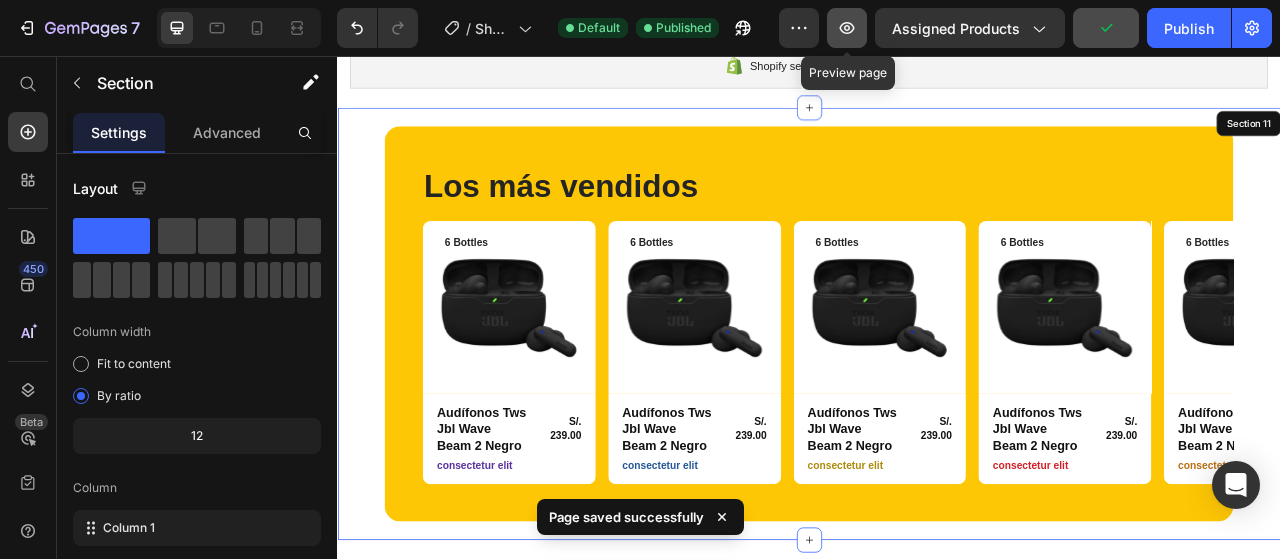 click 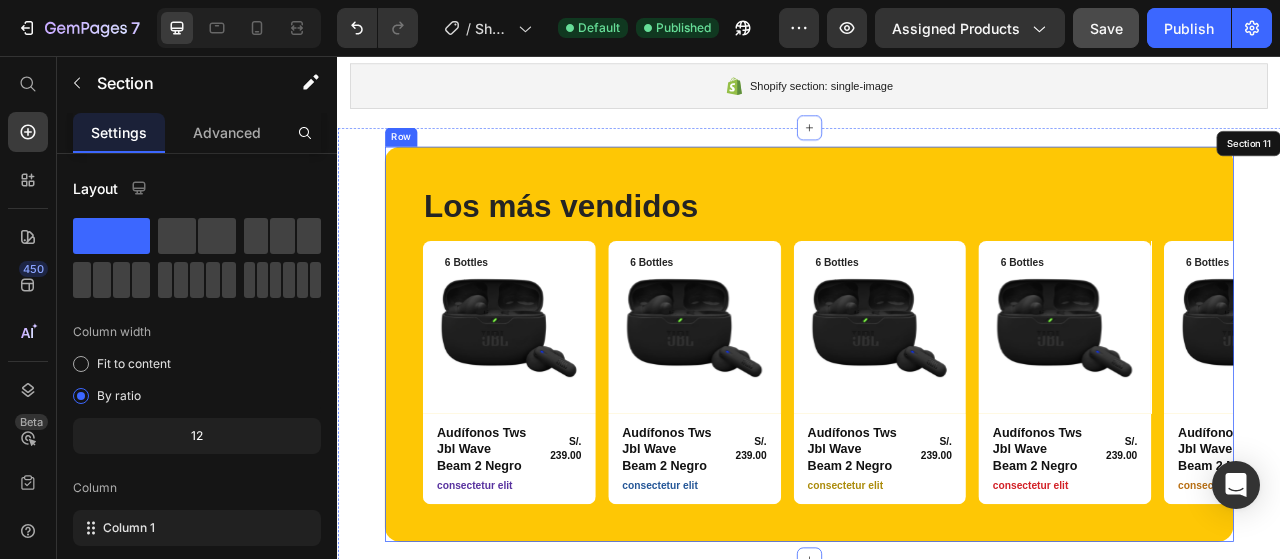 scroll, scrollTop: 632, scrollLeft: 0, axis: vertical 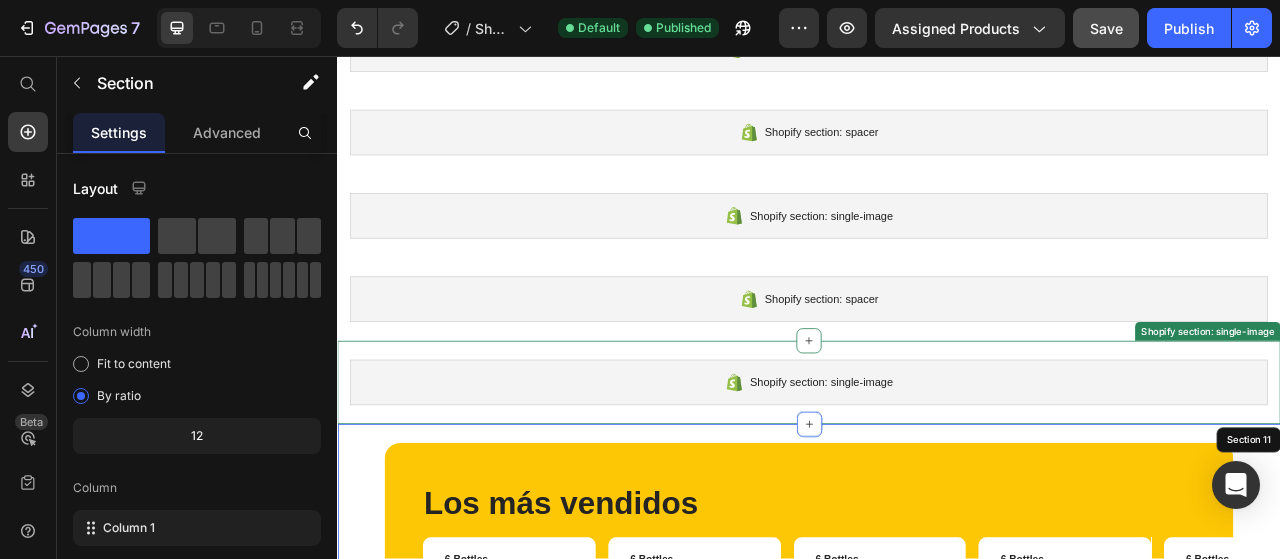 click on "Shopify section: single-image" at bounding box center (953, 472) 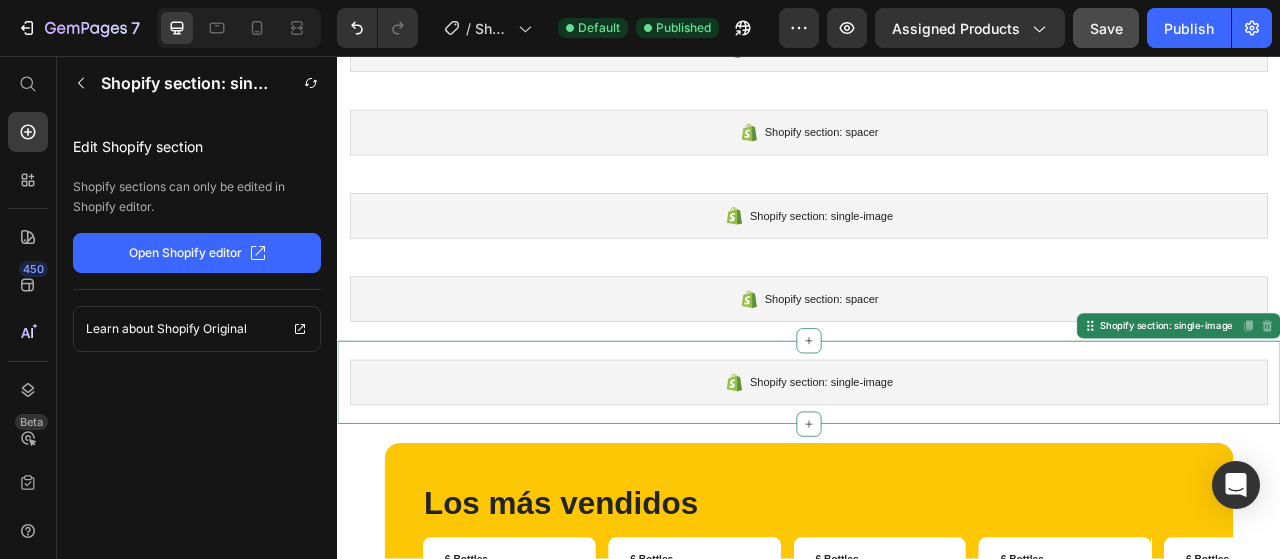 click on "Open Shopify editor" 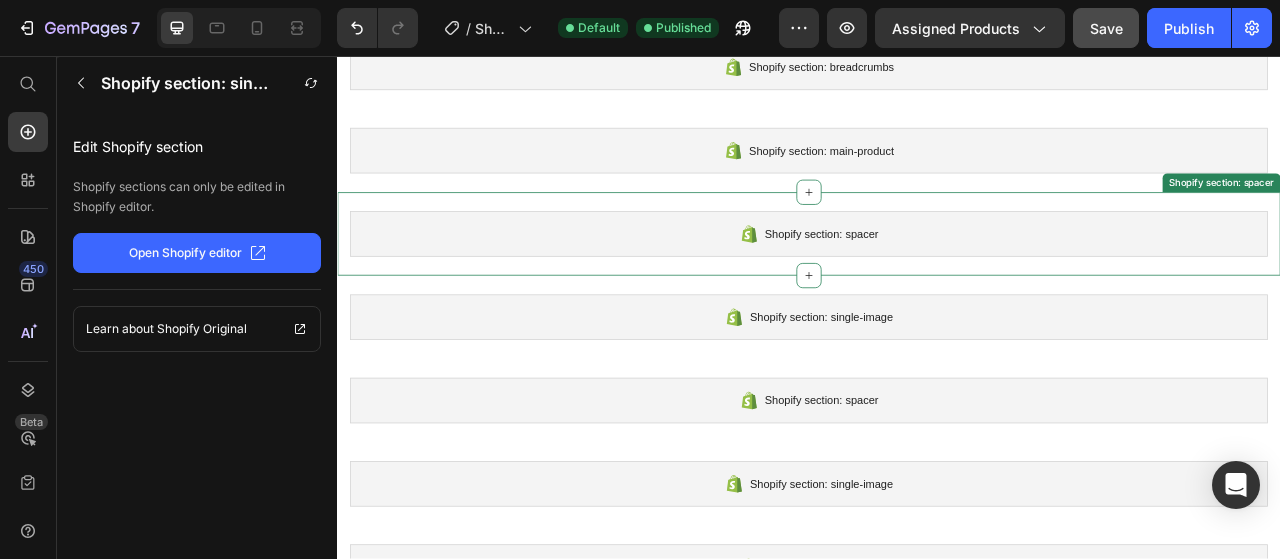 scroll, scrollTop: 0, scrollLeft: 0, axis: both 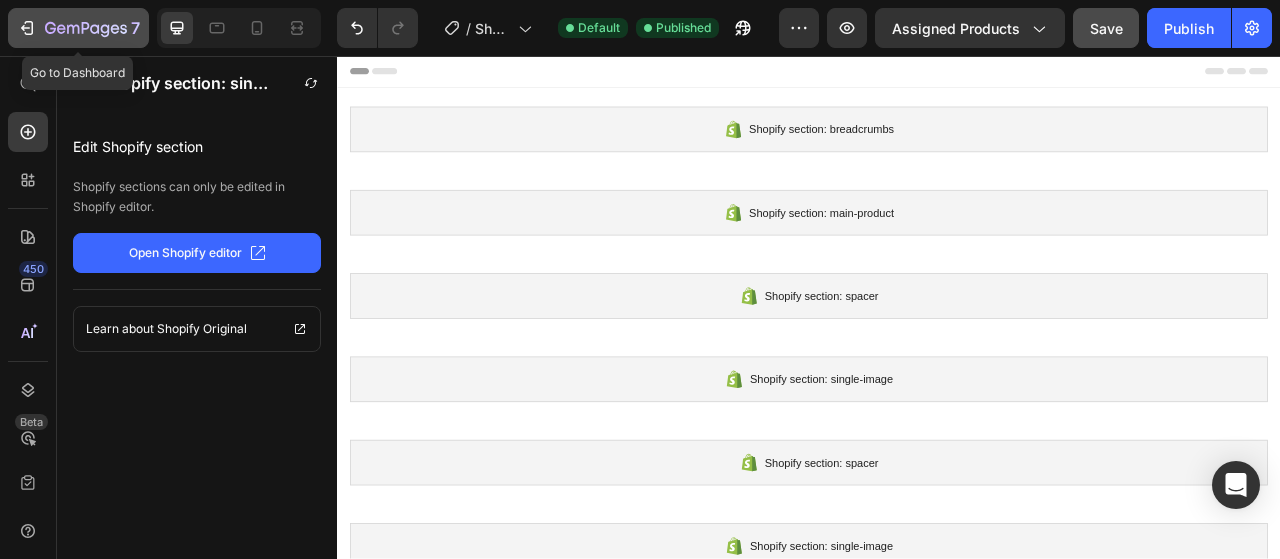 click on "7" 